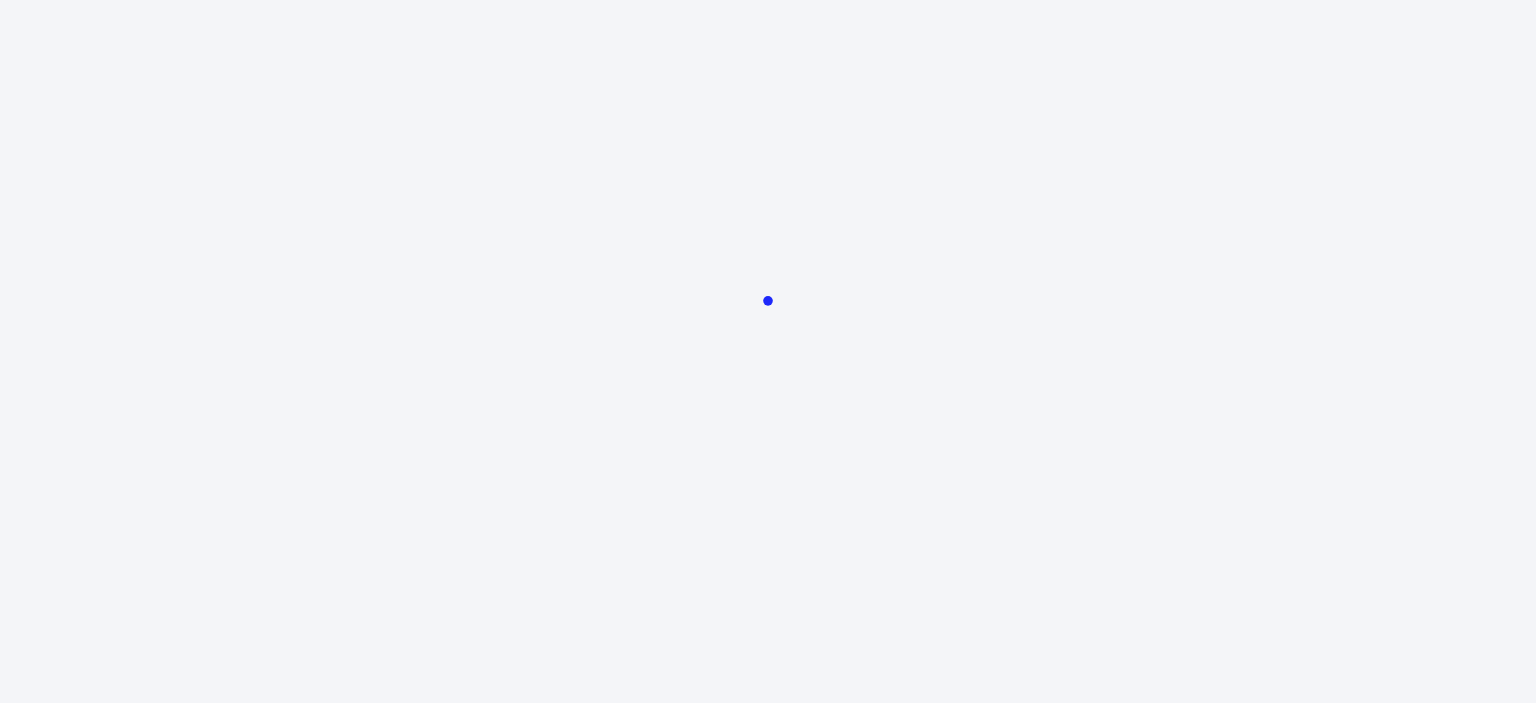 scroll, scrollTop: 0, scrollLeft: 0, axis: both 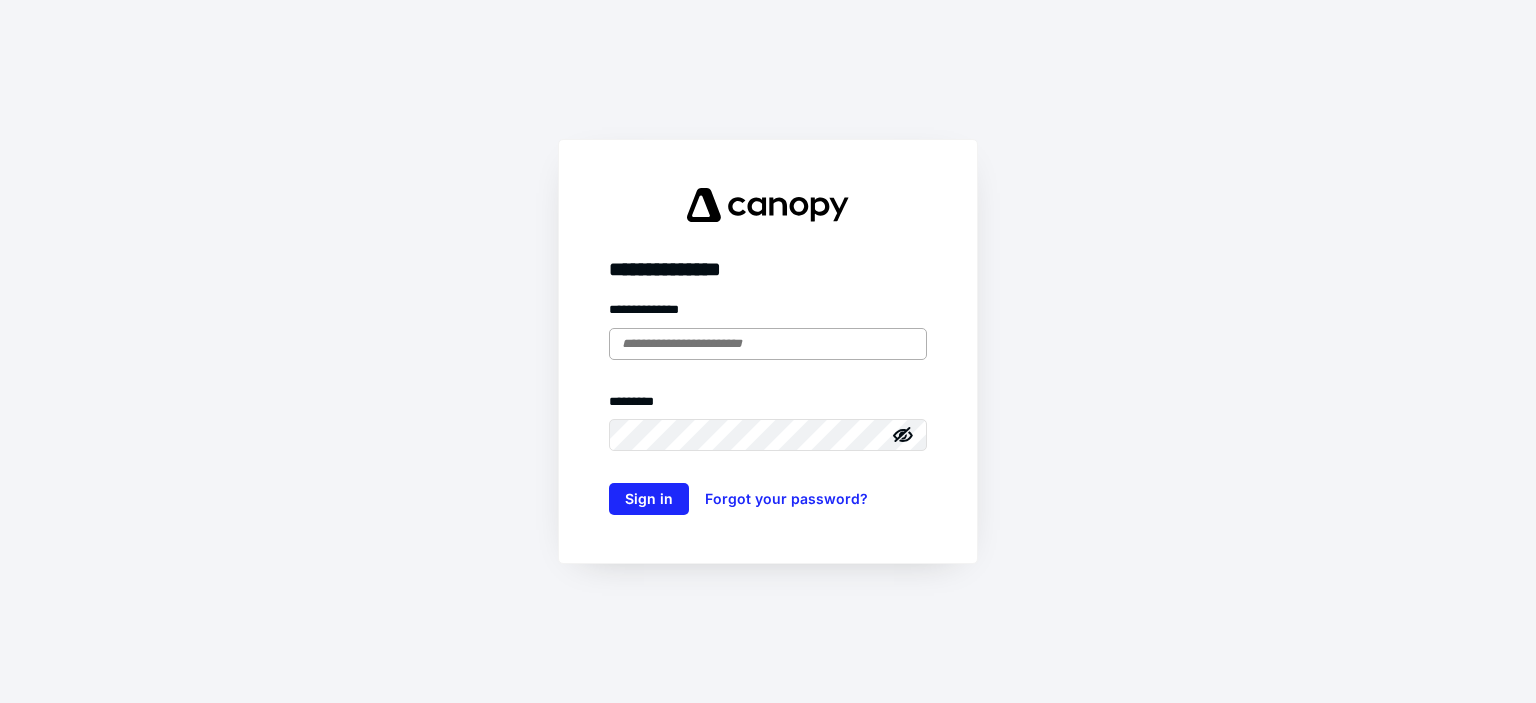 click at bounding box center [768, 344] 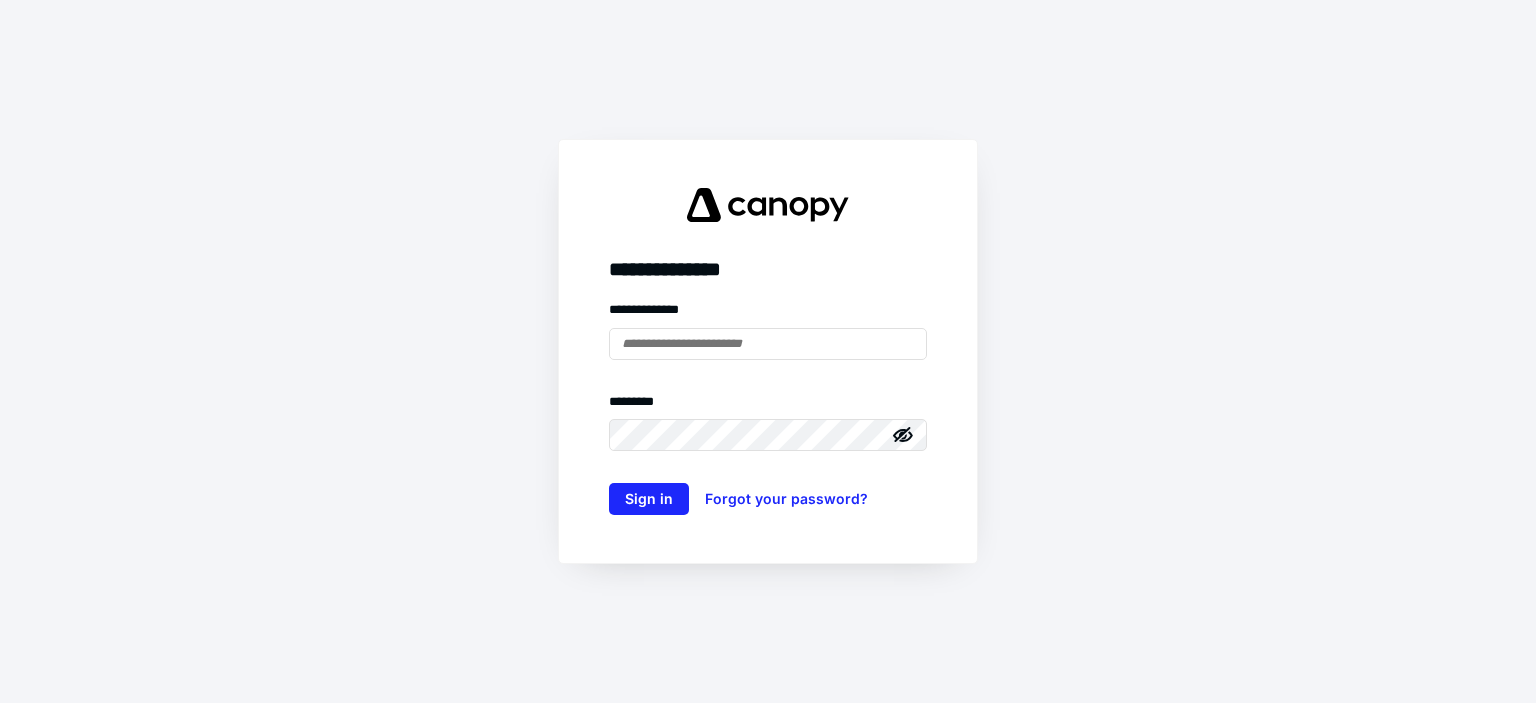 type on "**********" 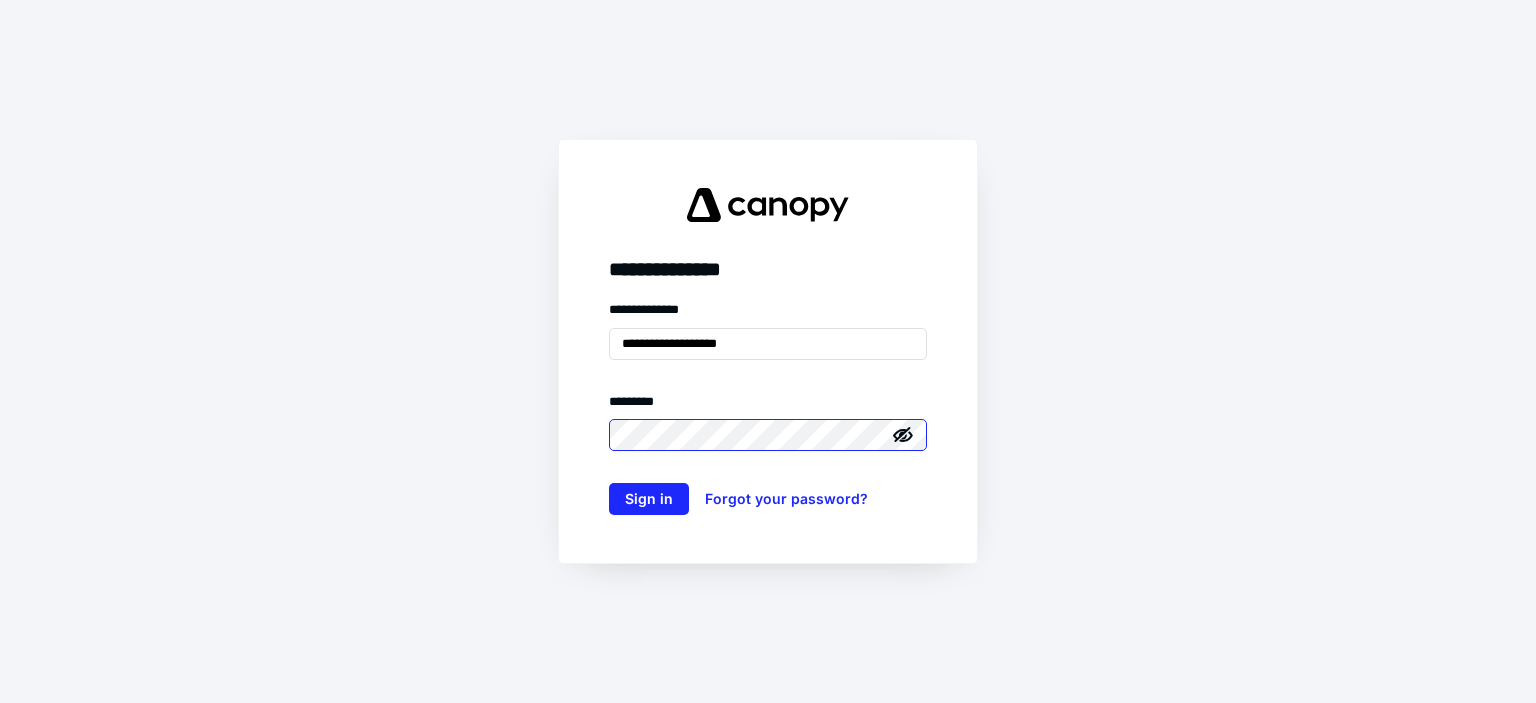 click on "Sign in" at bounding box center [649, 499] 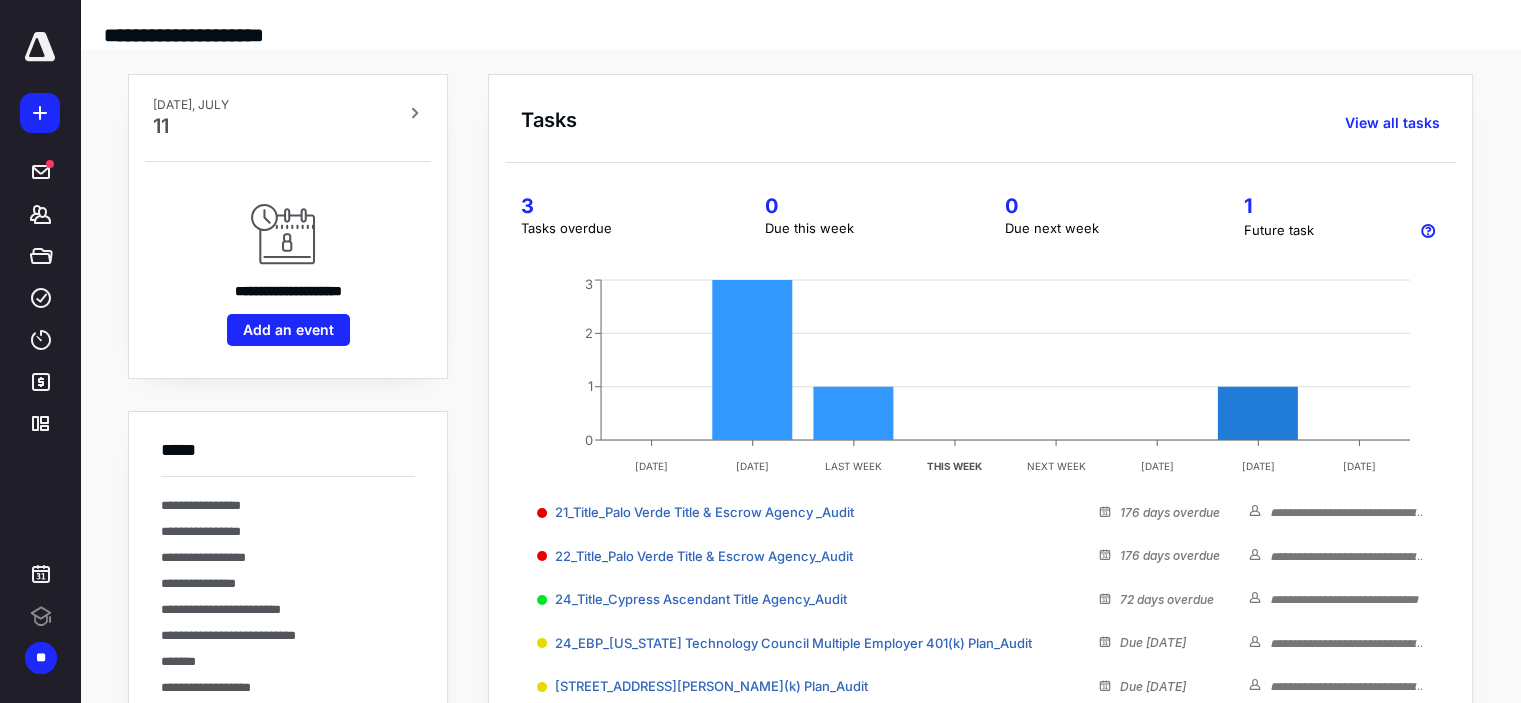 scroll, scrollTop: 0, scrollLeft: 0, axis: both 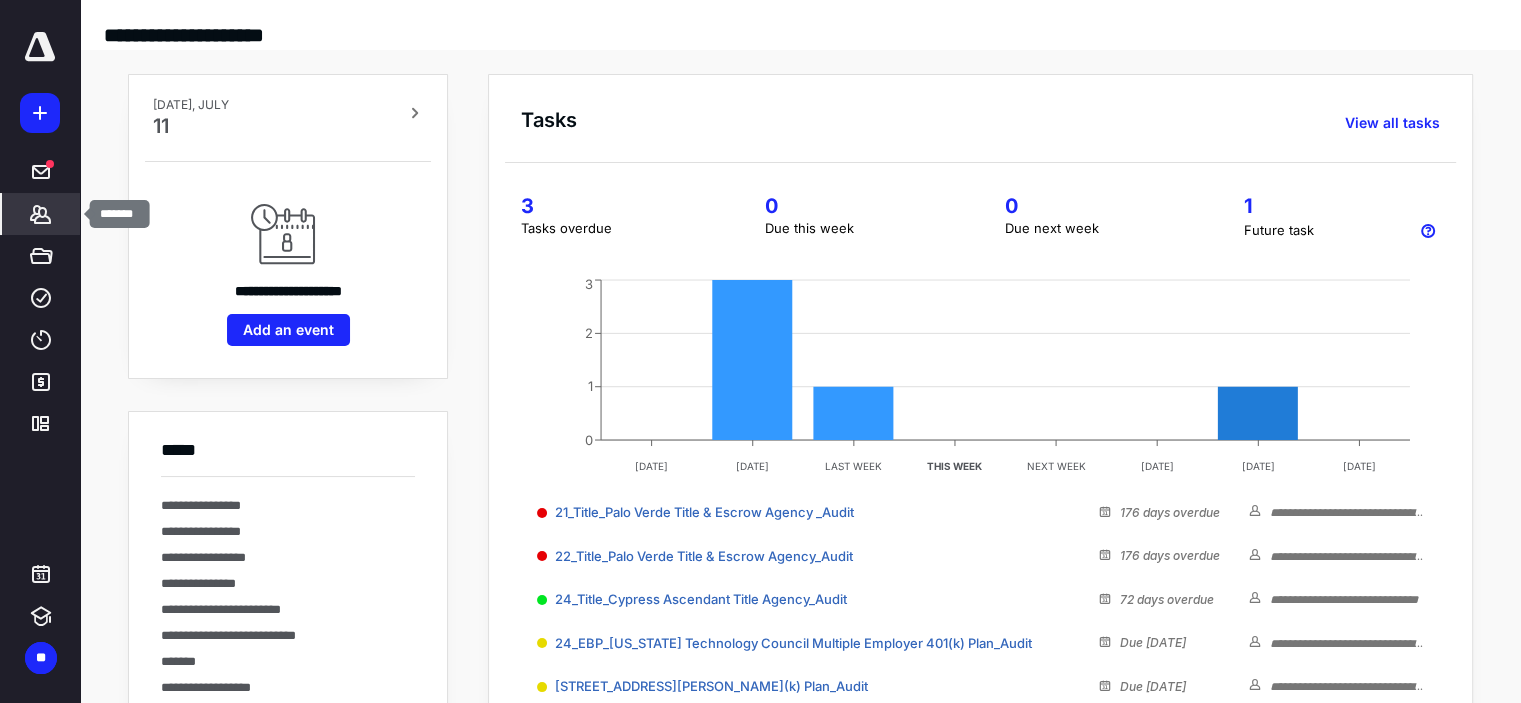 click 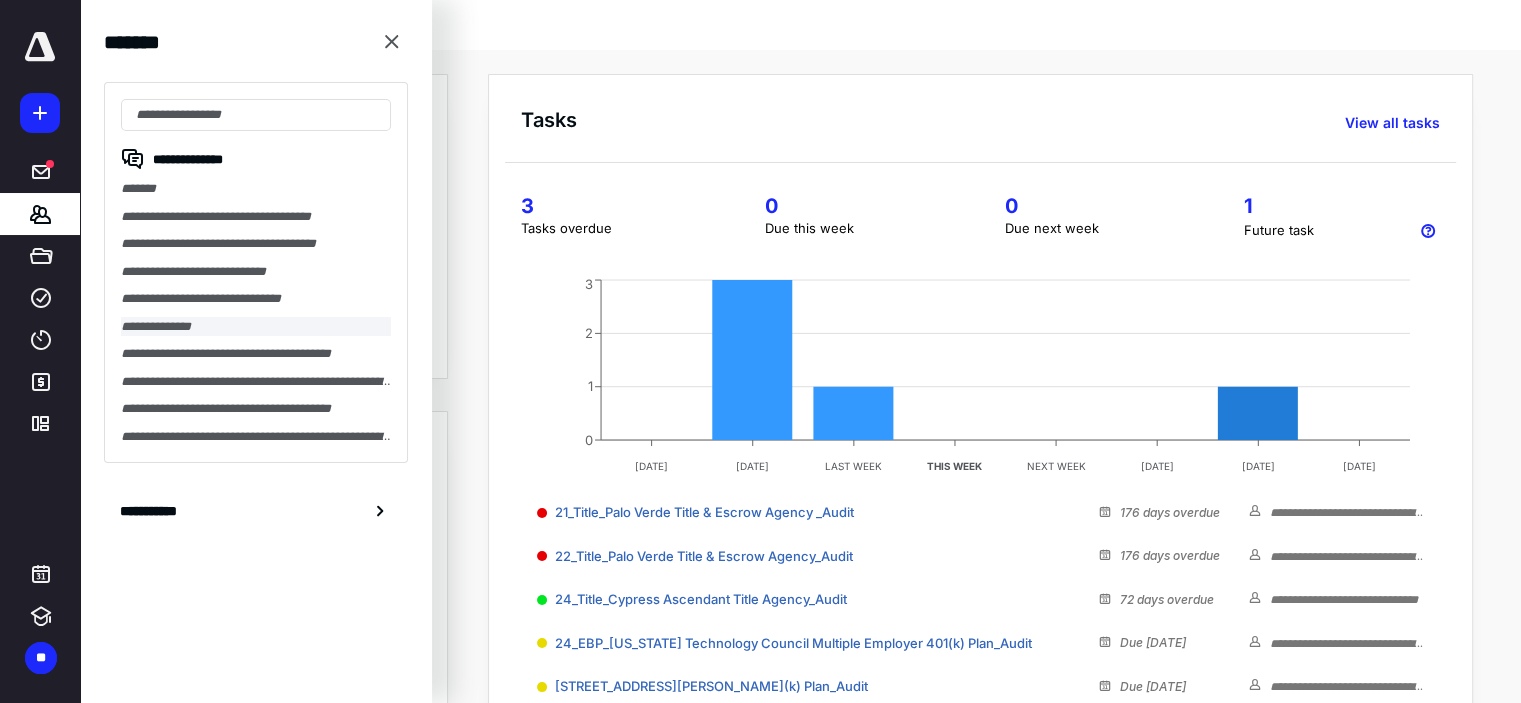 click on "**********" at bounding box center (256, 327) 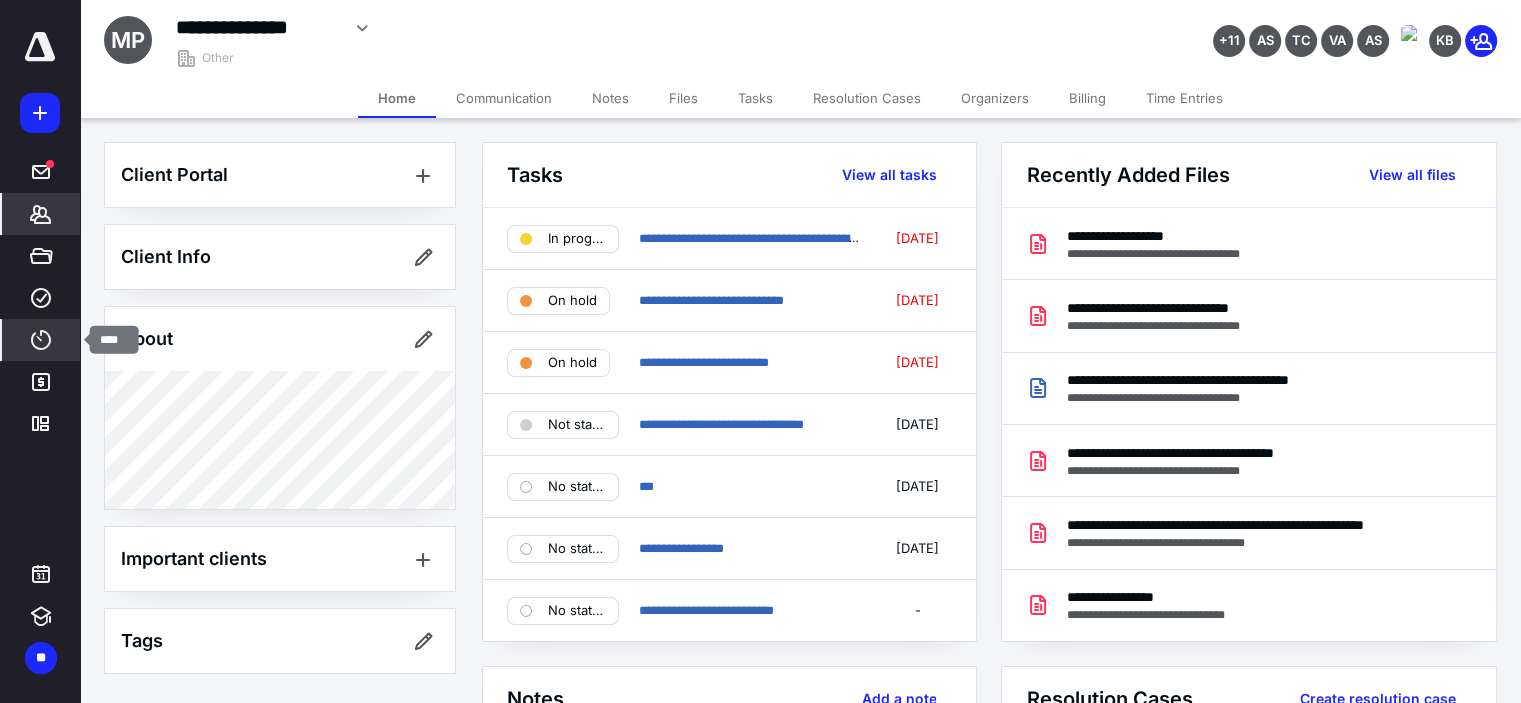 click 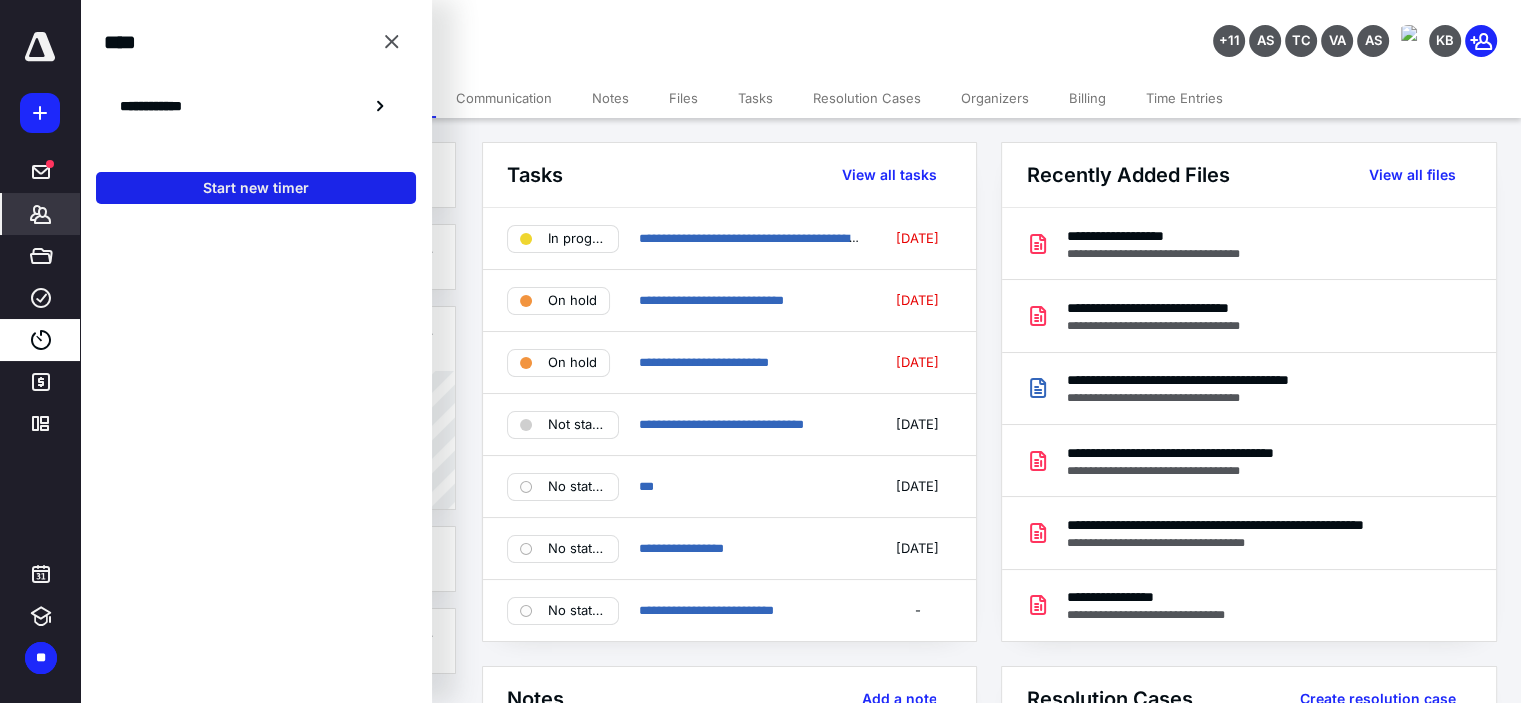 click on "Start new timer" at bounding box center [256, 188] 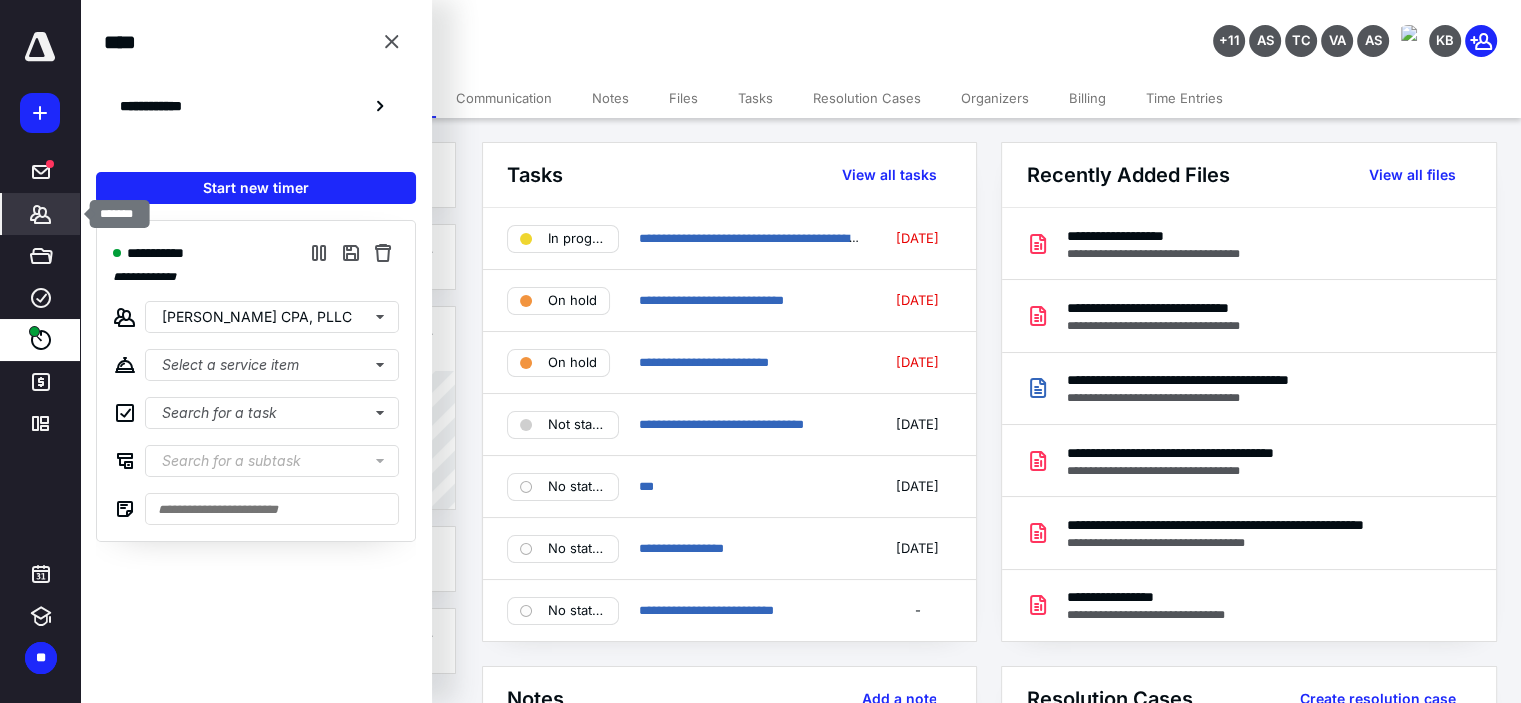 click 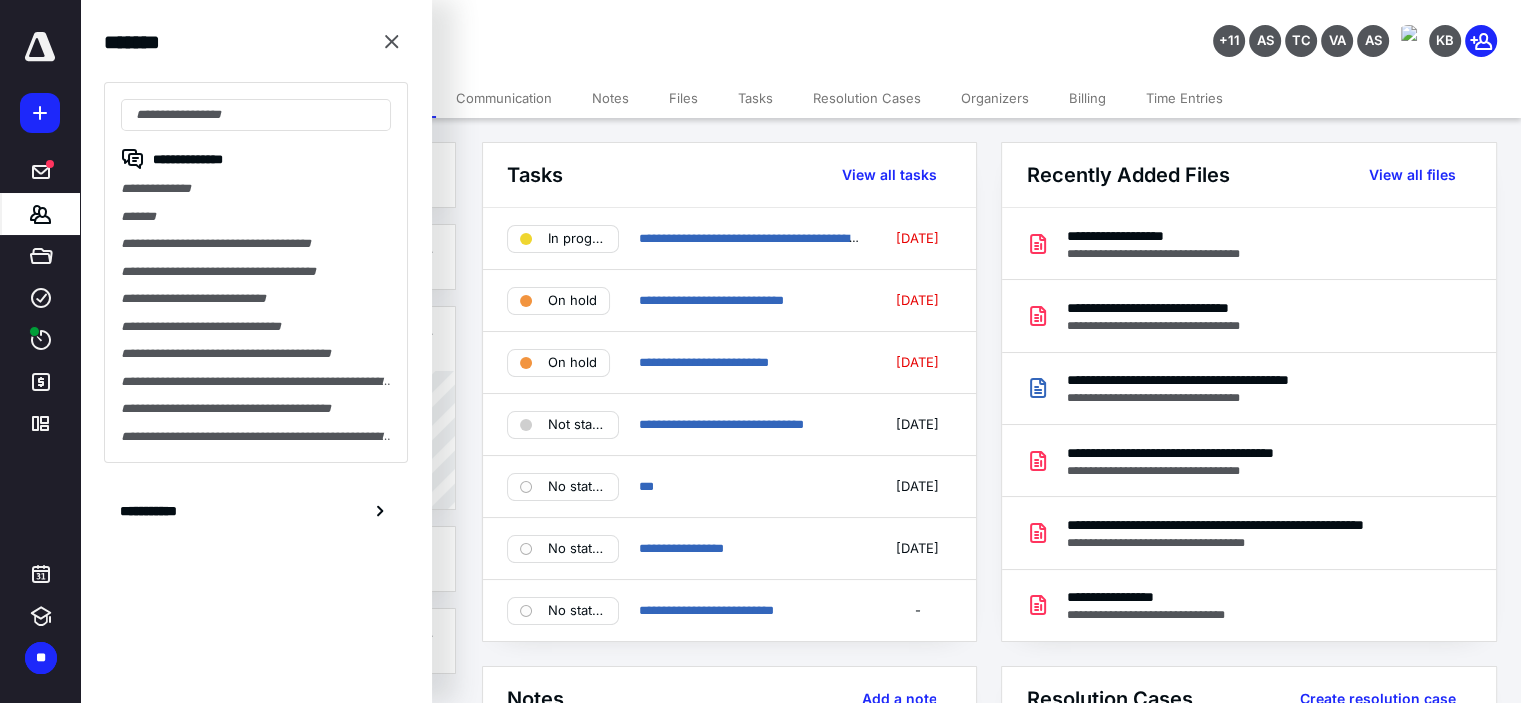 click on "**********" at bounding box center [256, 327] 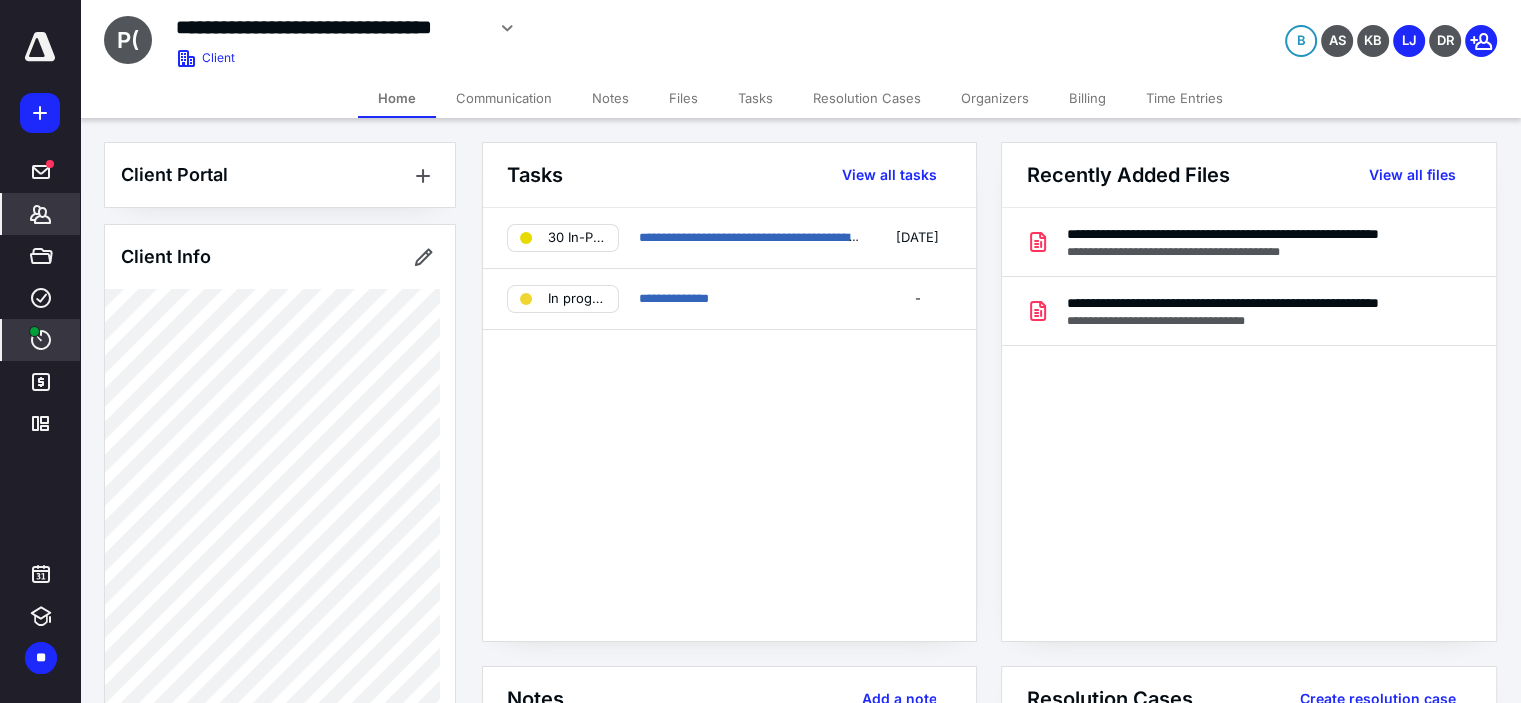 click 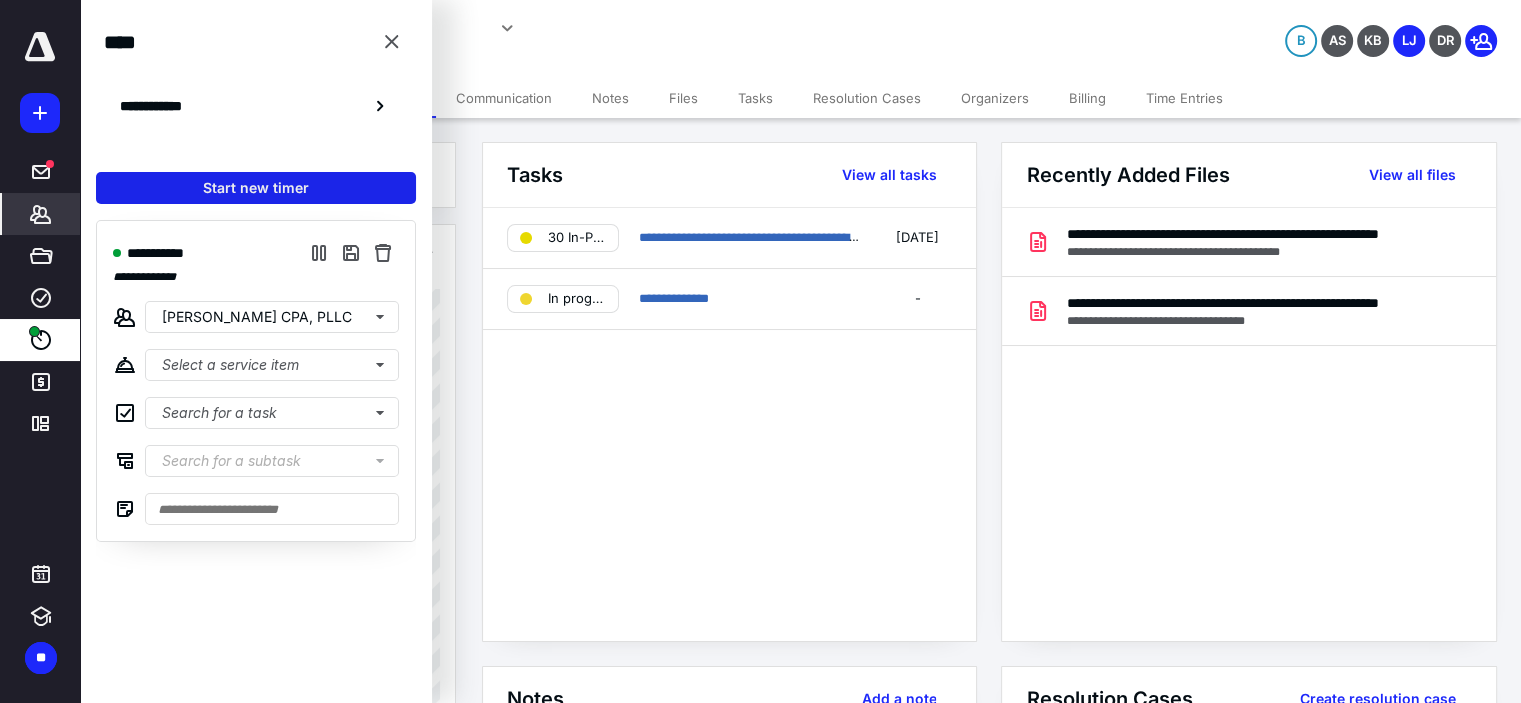 click on "Start new timer" at bounding box center [256, 188] 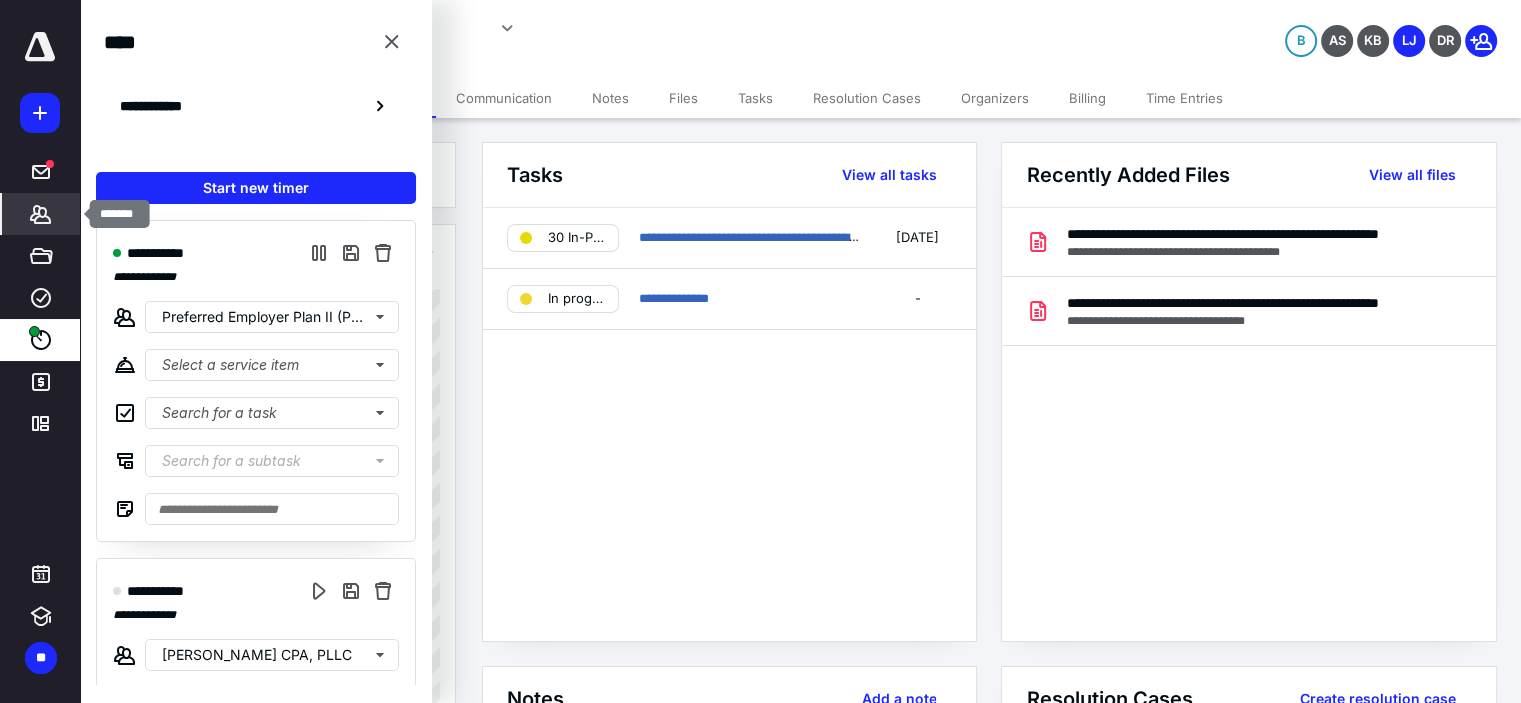 click 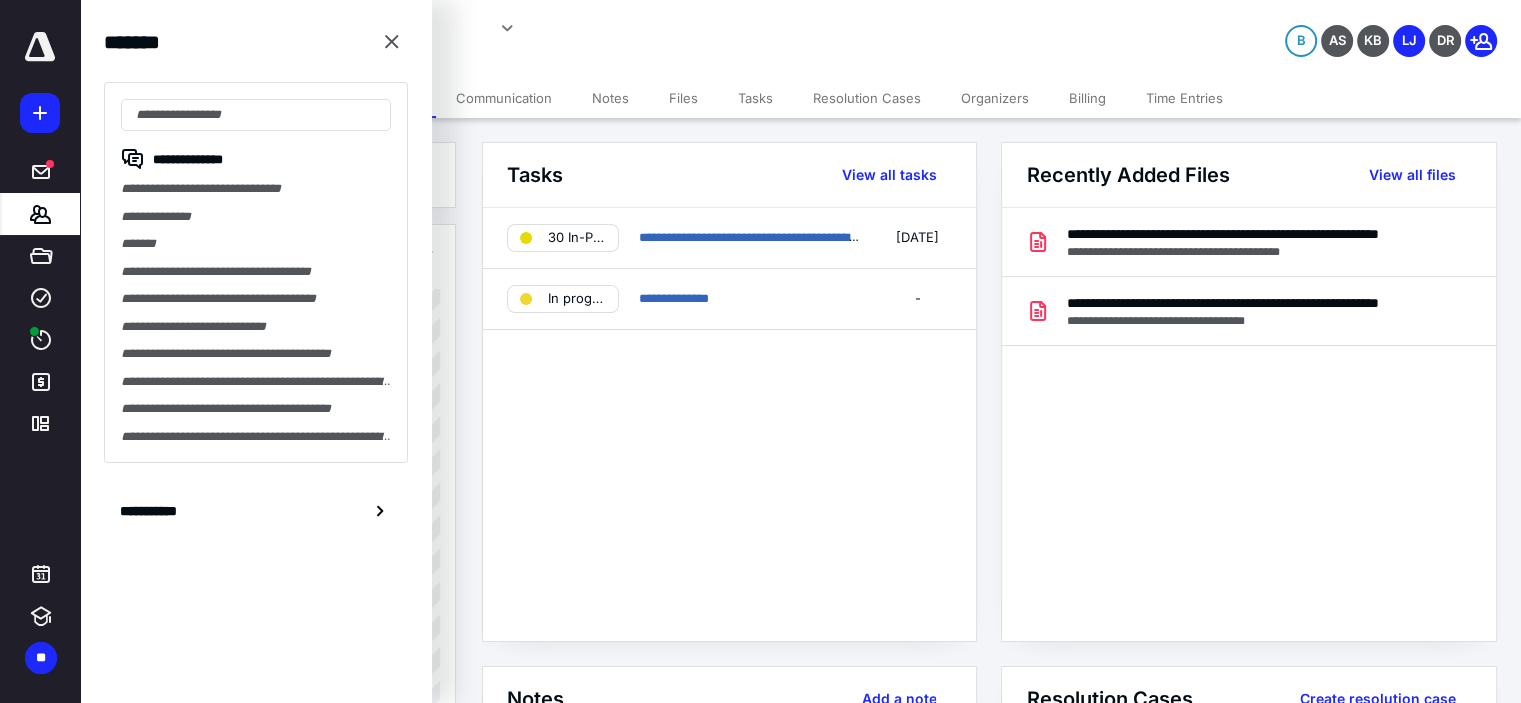 click on "**********" at bounding box center [256, 272] 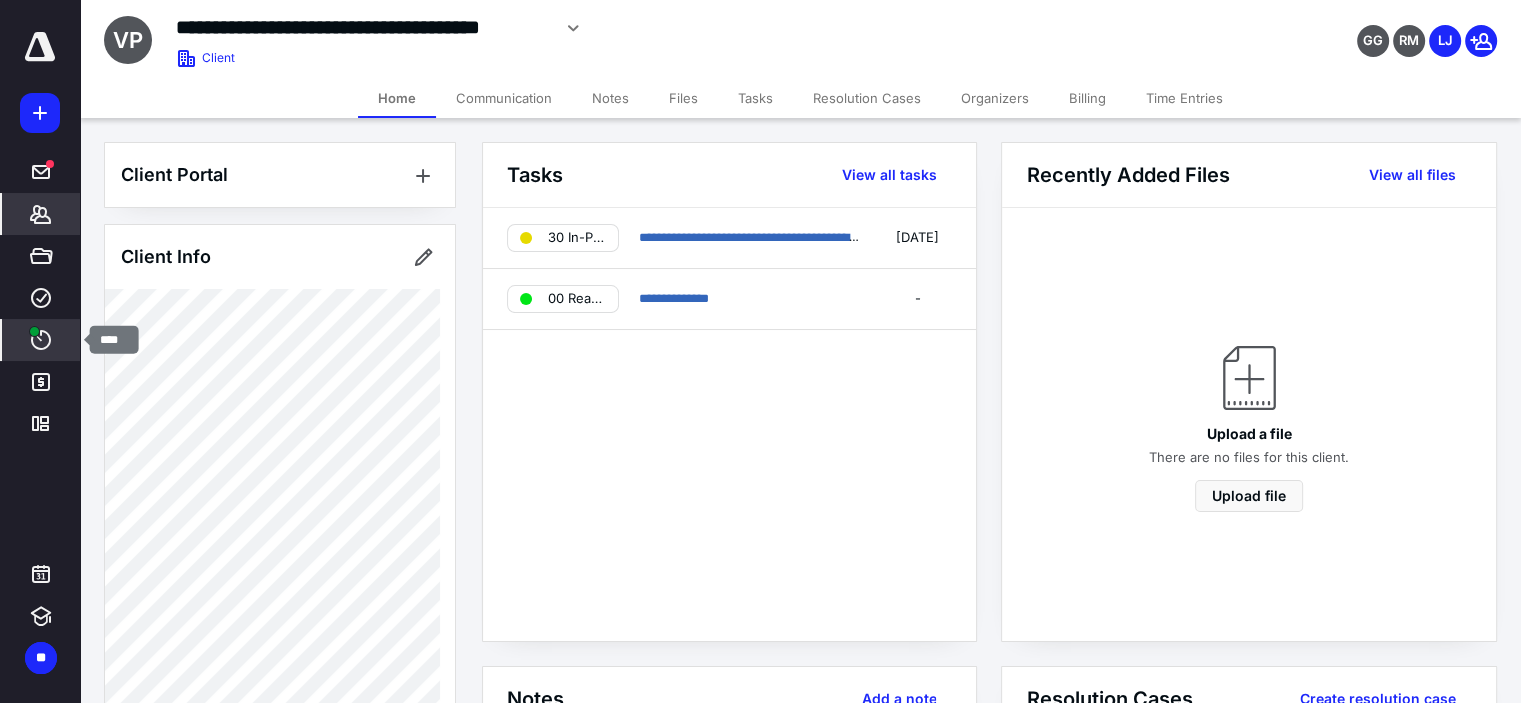click 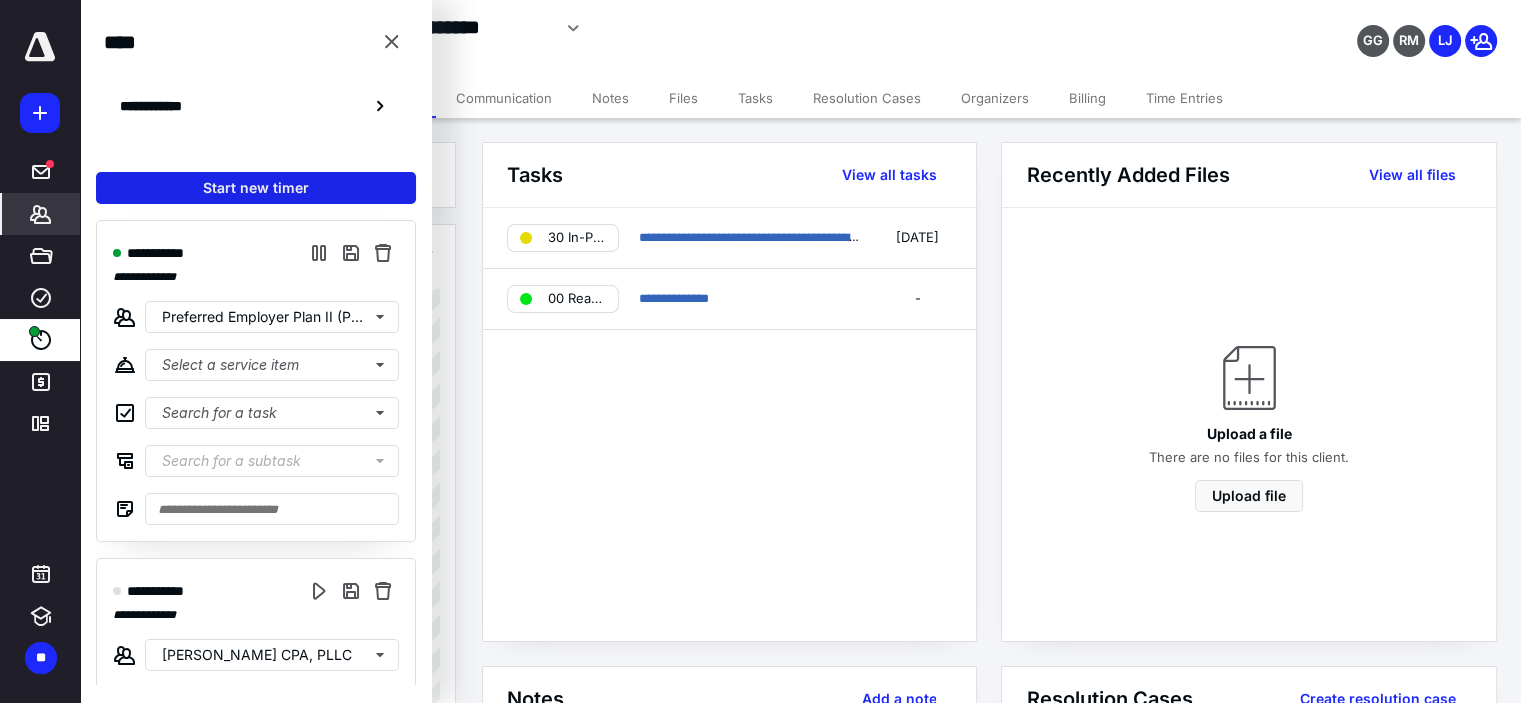 click on "Start new timer" at bounding box center [256, 188] 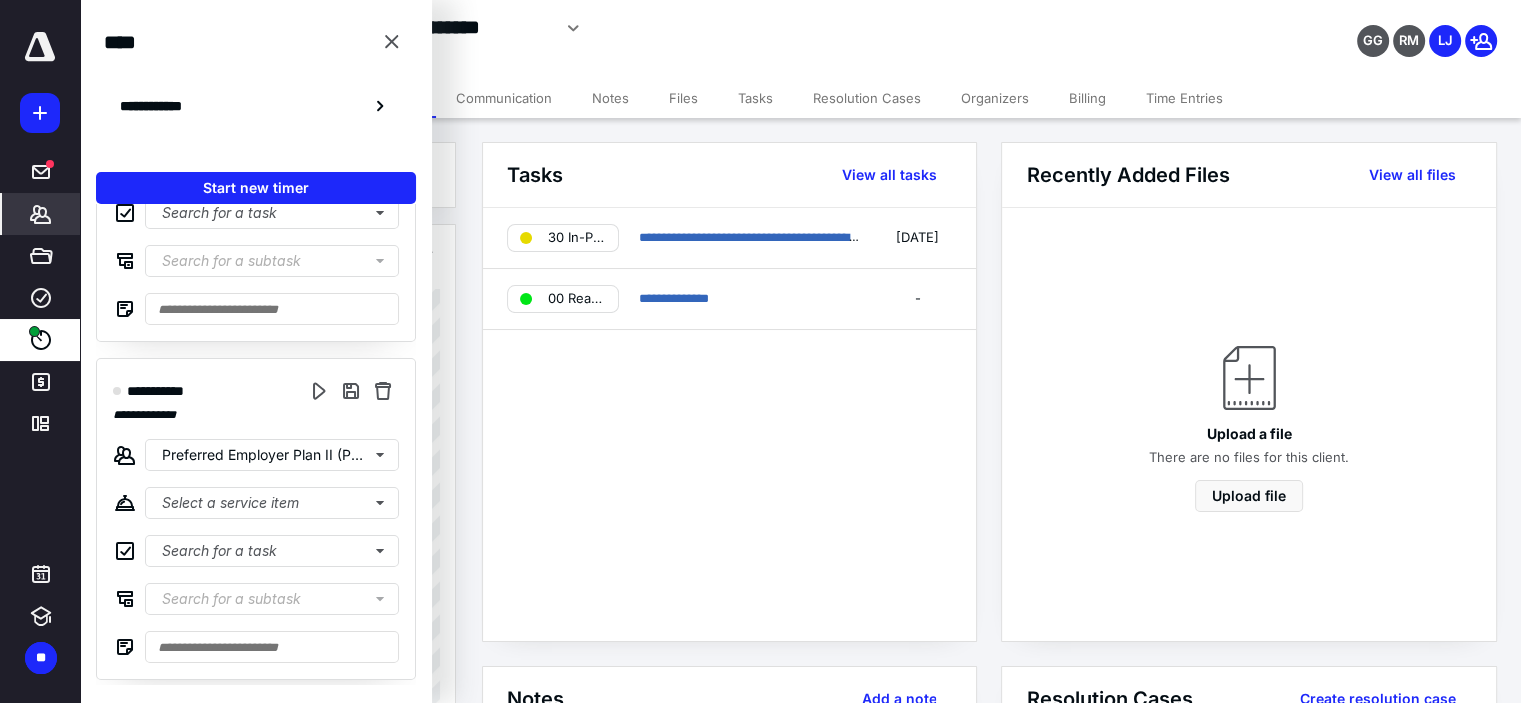 scroll, scrollTop: 0, scrollLeft: 0, axis: both 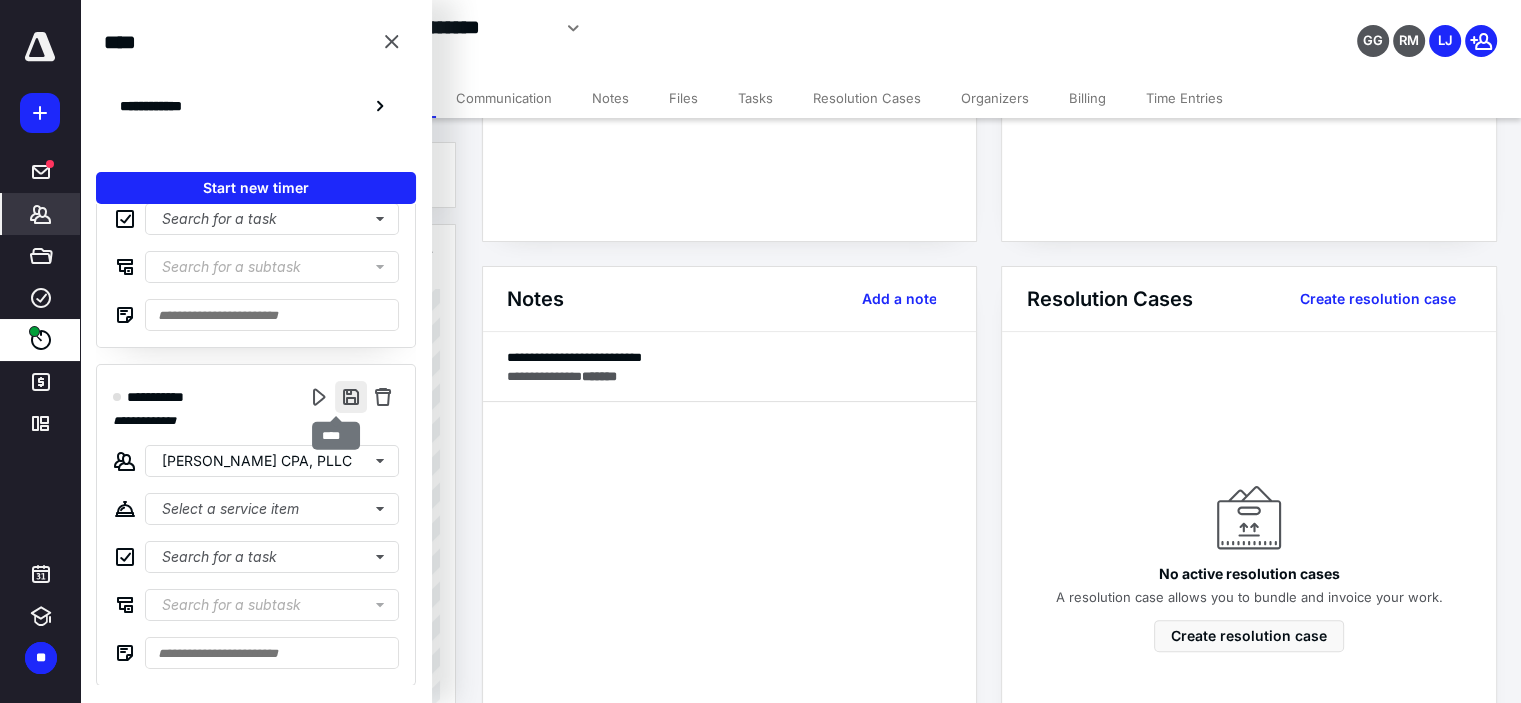 click at bounding box center [351, 397] 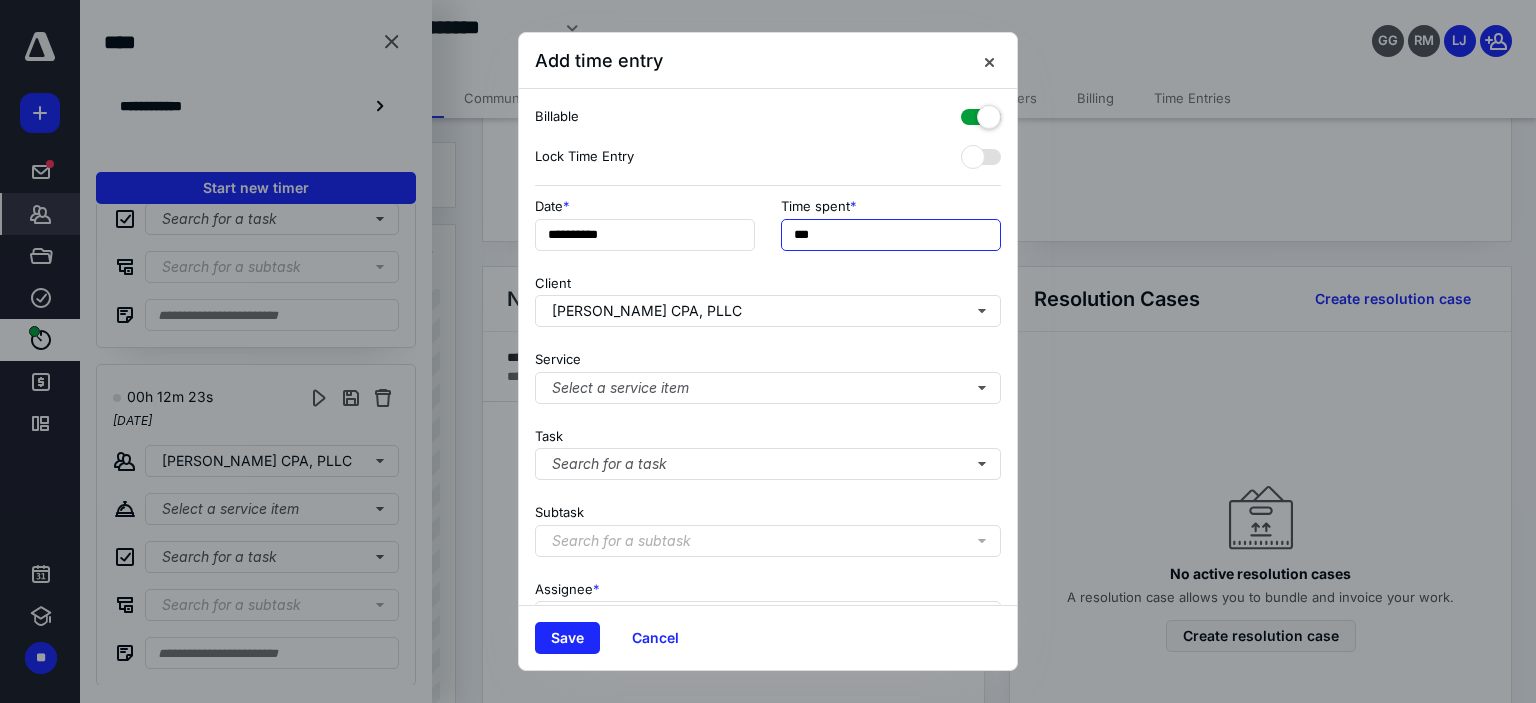 click on "***" at bounding box center (891, 235) 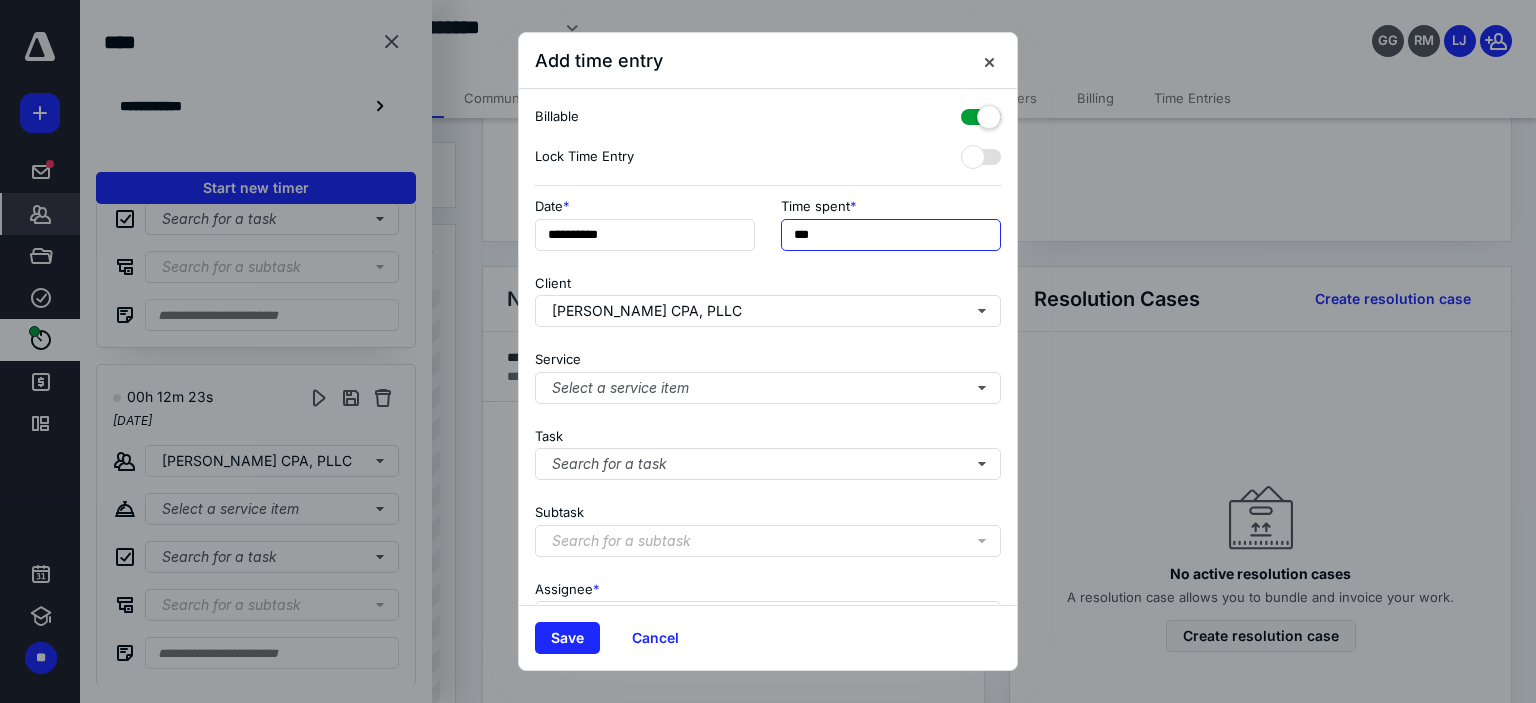 scroll, scrollTop: 197, scrollLeft: 0, axis: vertical 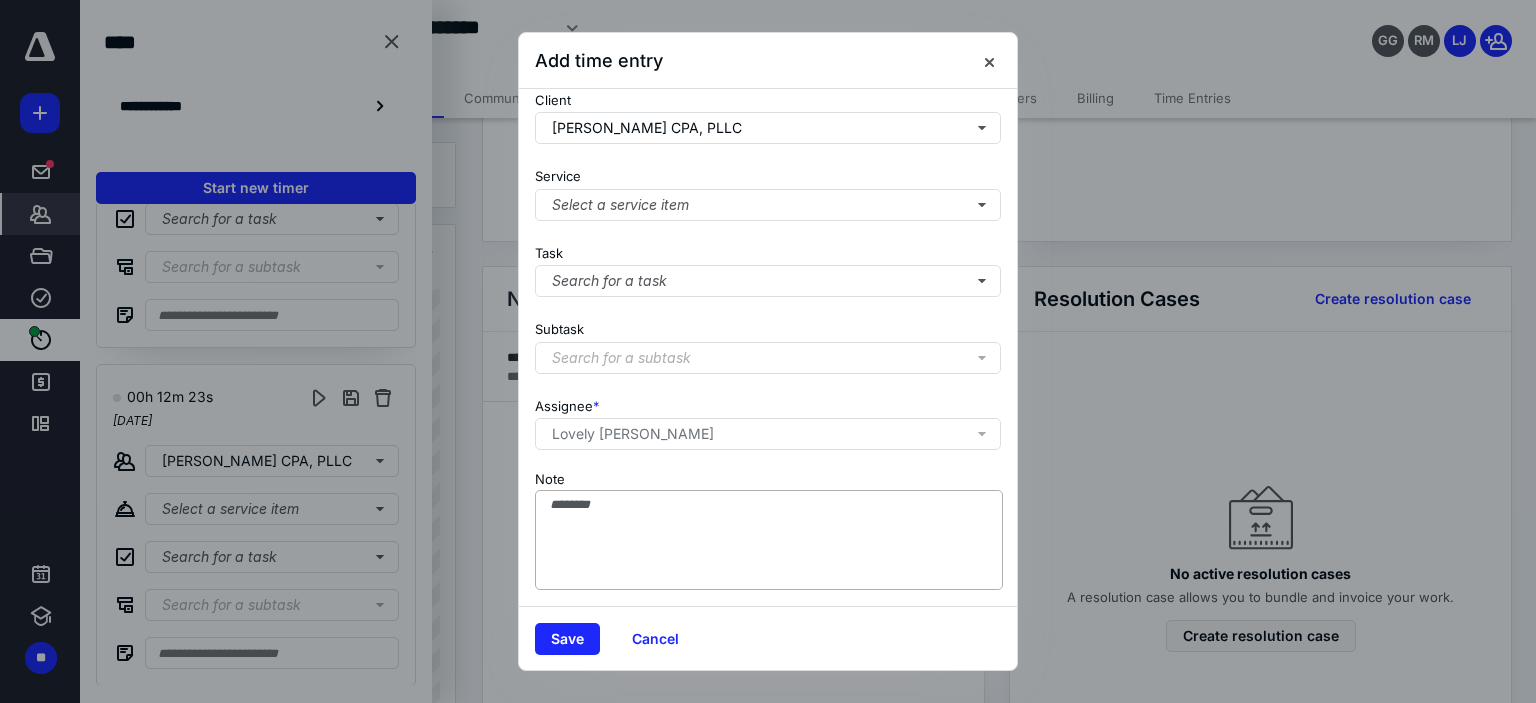 type on "***" 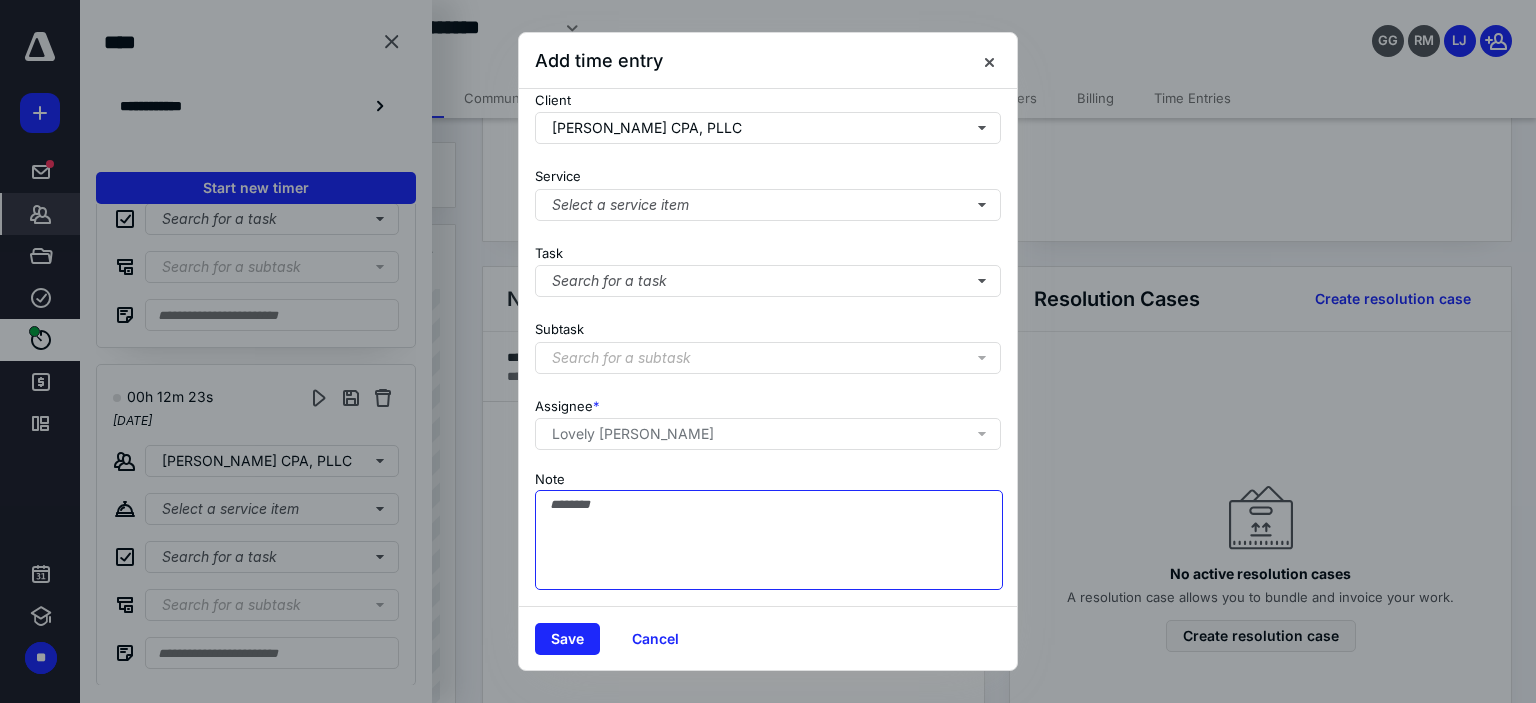 click on "Note" at bounding box center [769, 540] 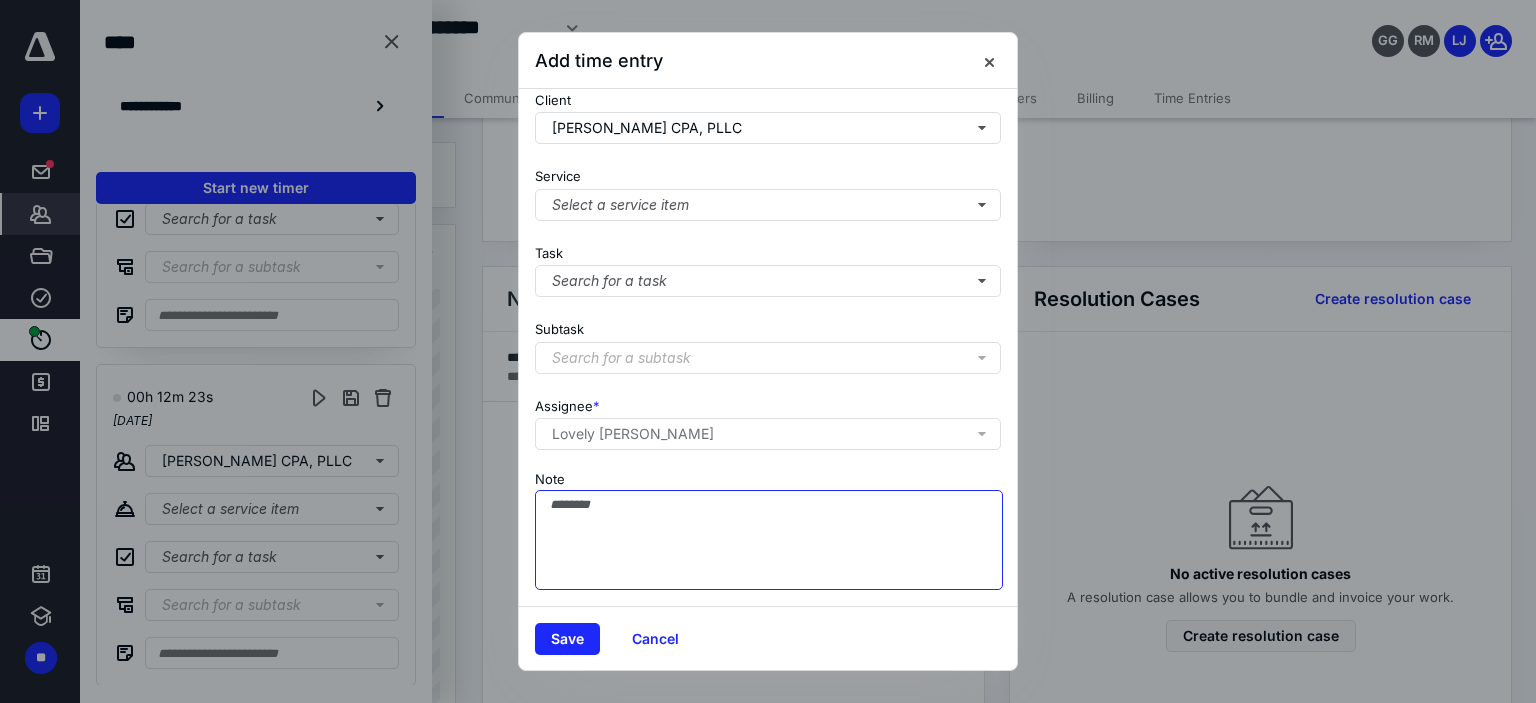 paste on "**********" 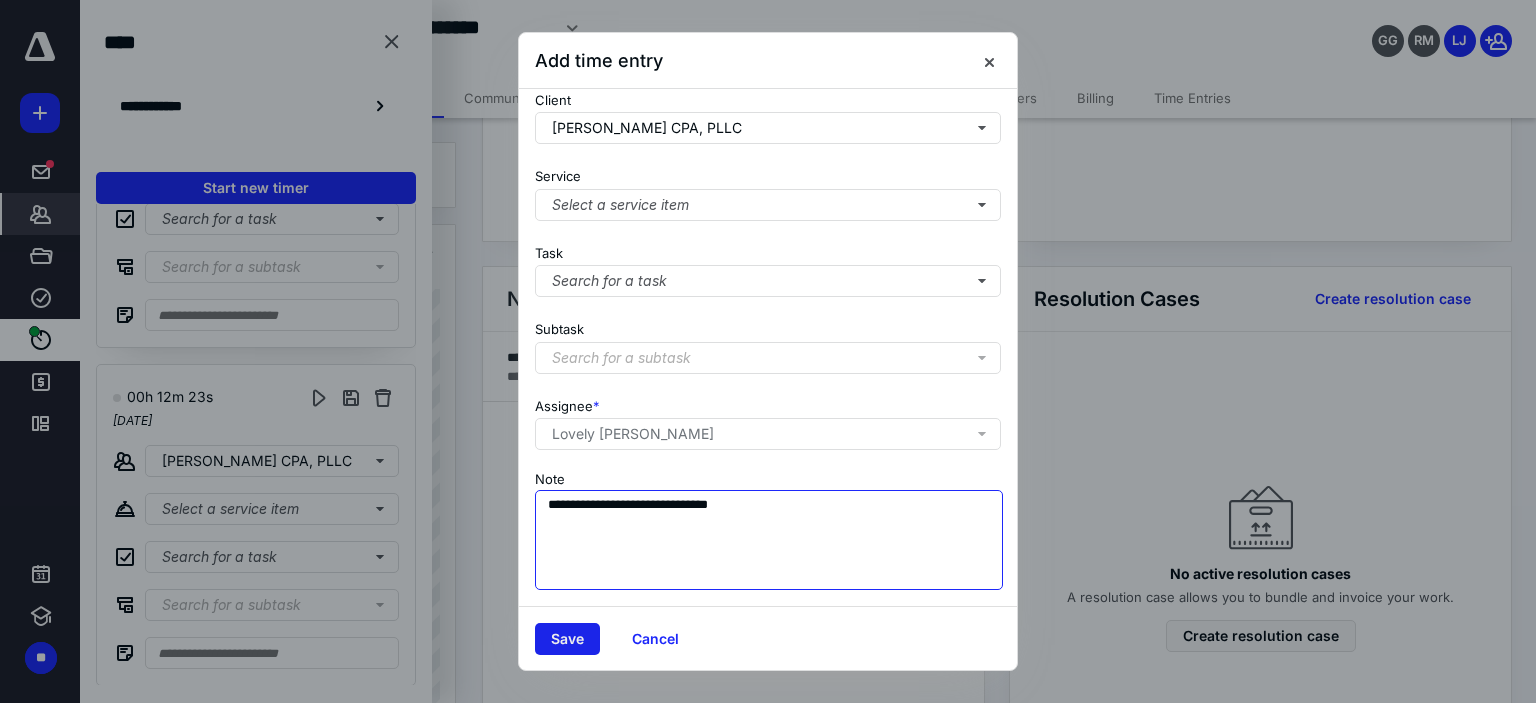 type on "**********" 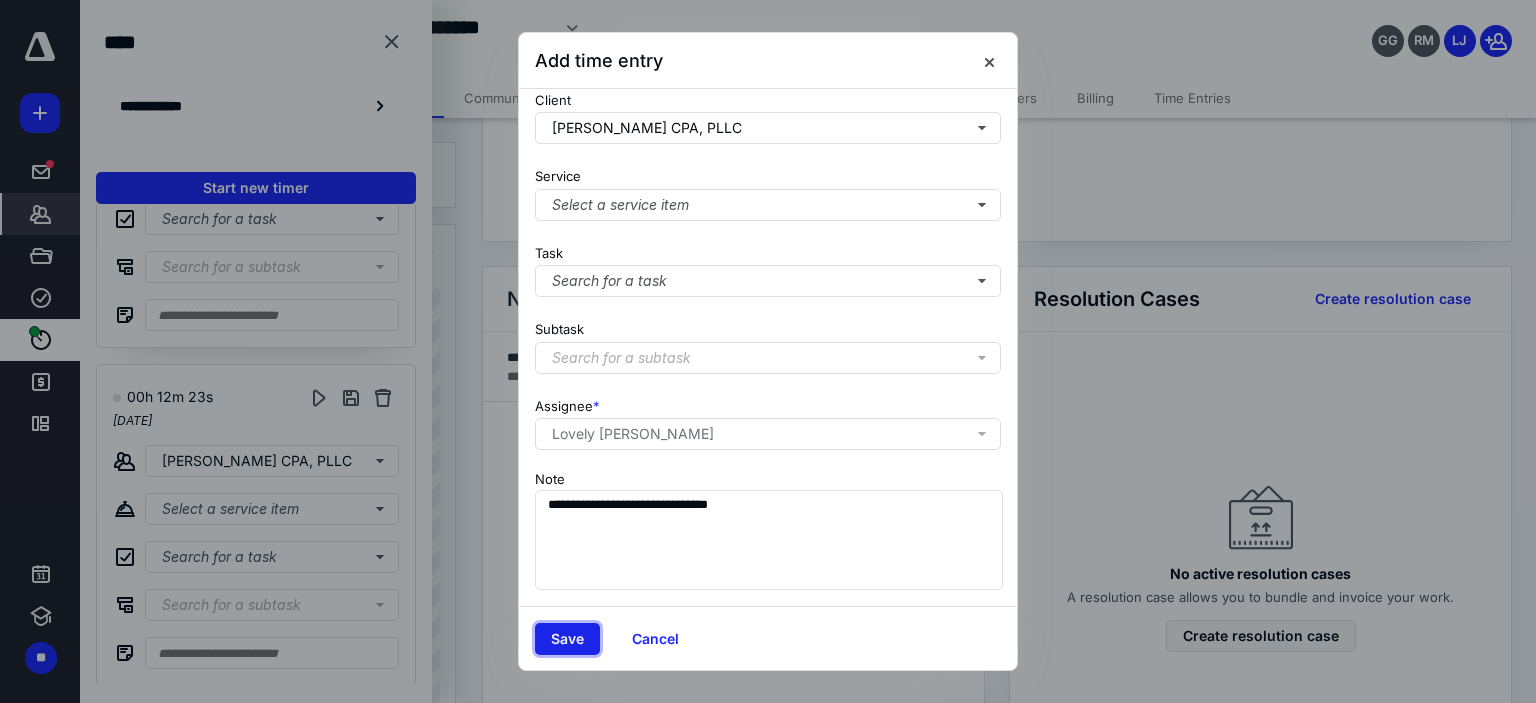 click on "Save" at bounding box center [567, 639] 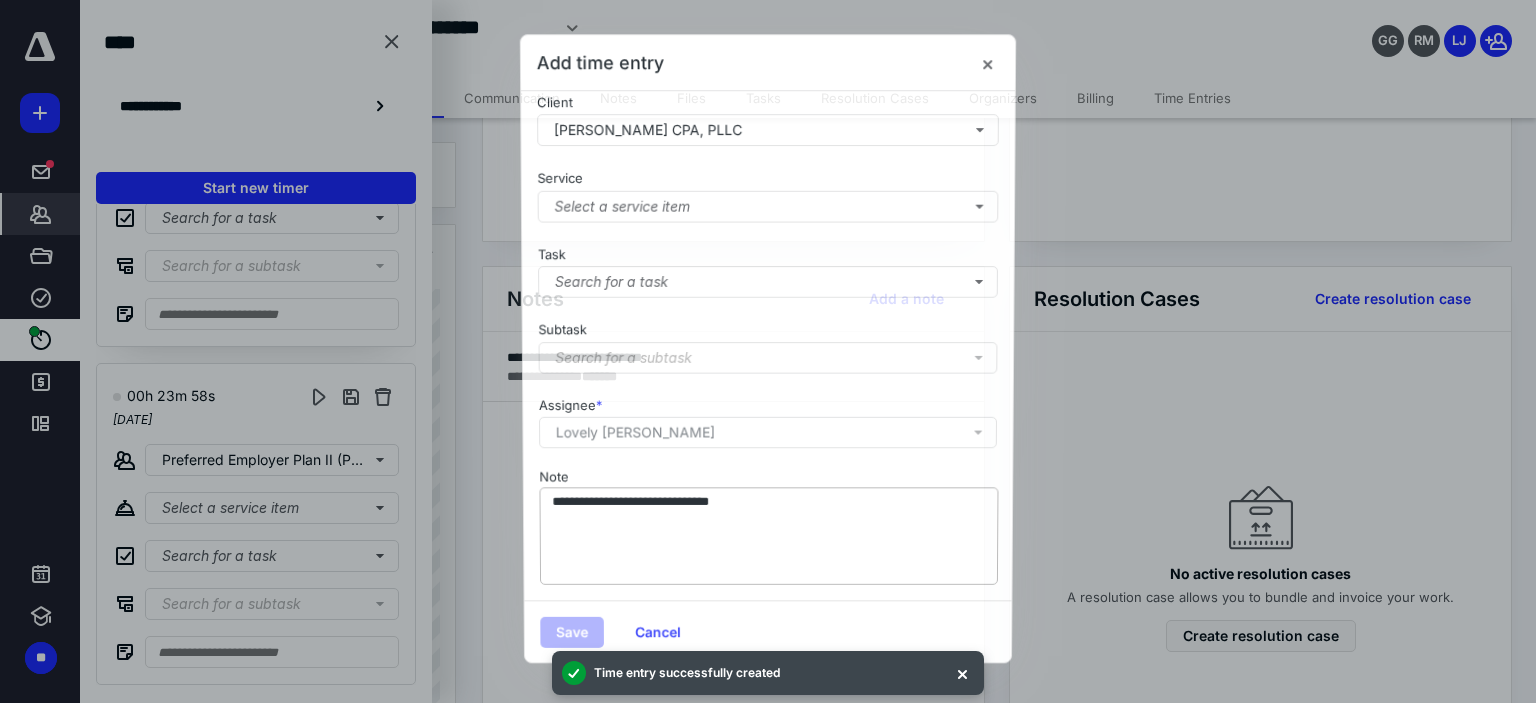 scroll, scrollTop: 194, scrollLeft: 0, axis: vertical 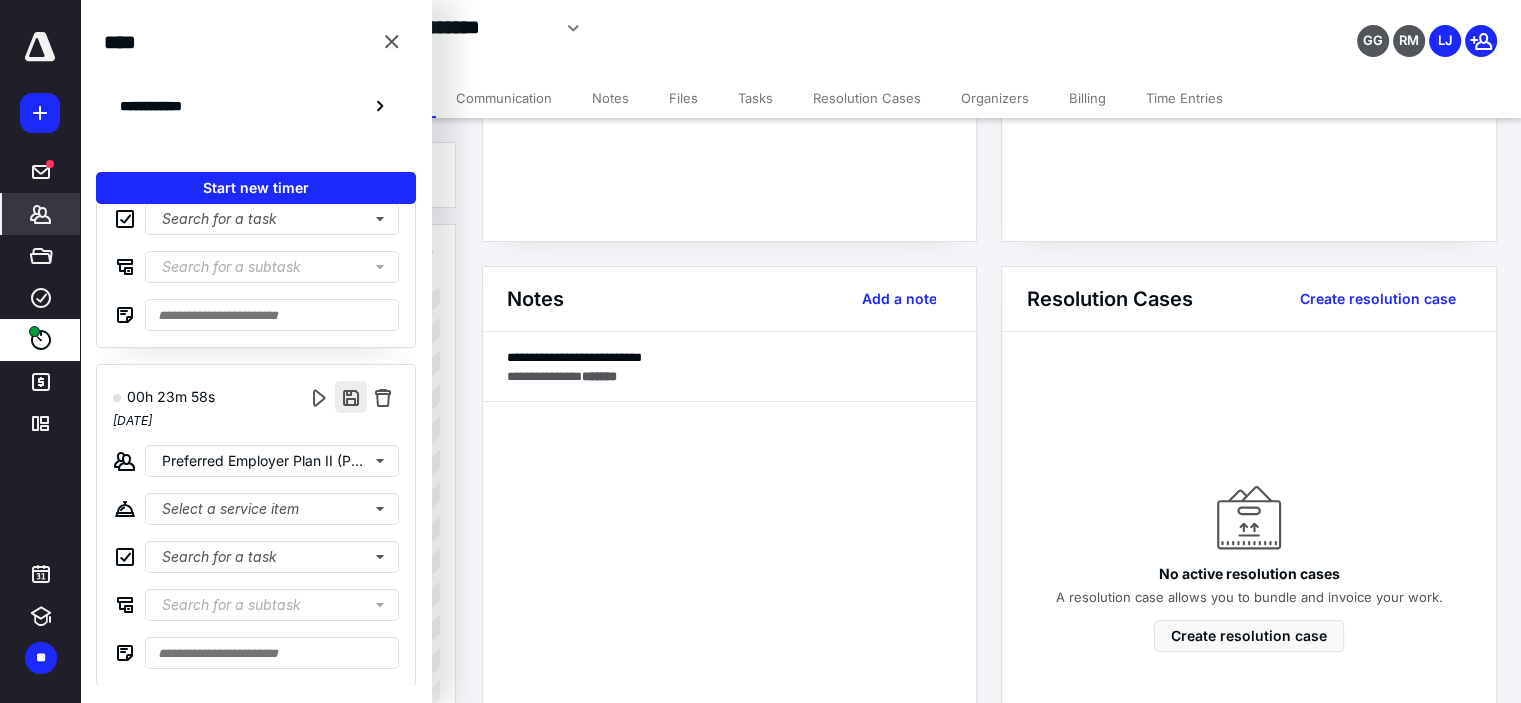 click at bounding box center (351, 397) 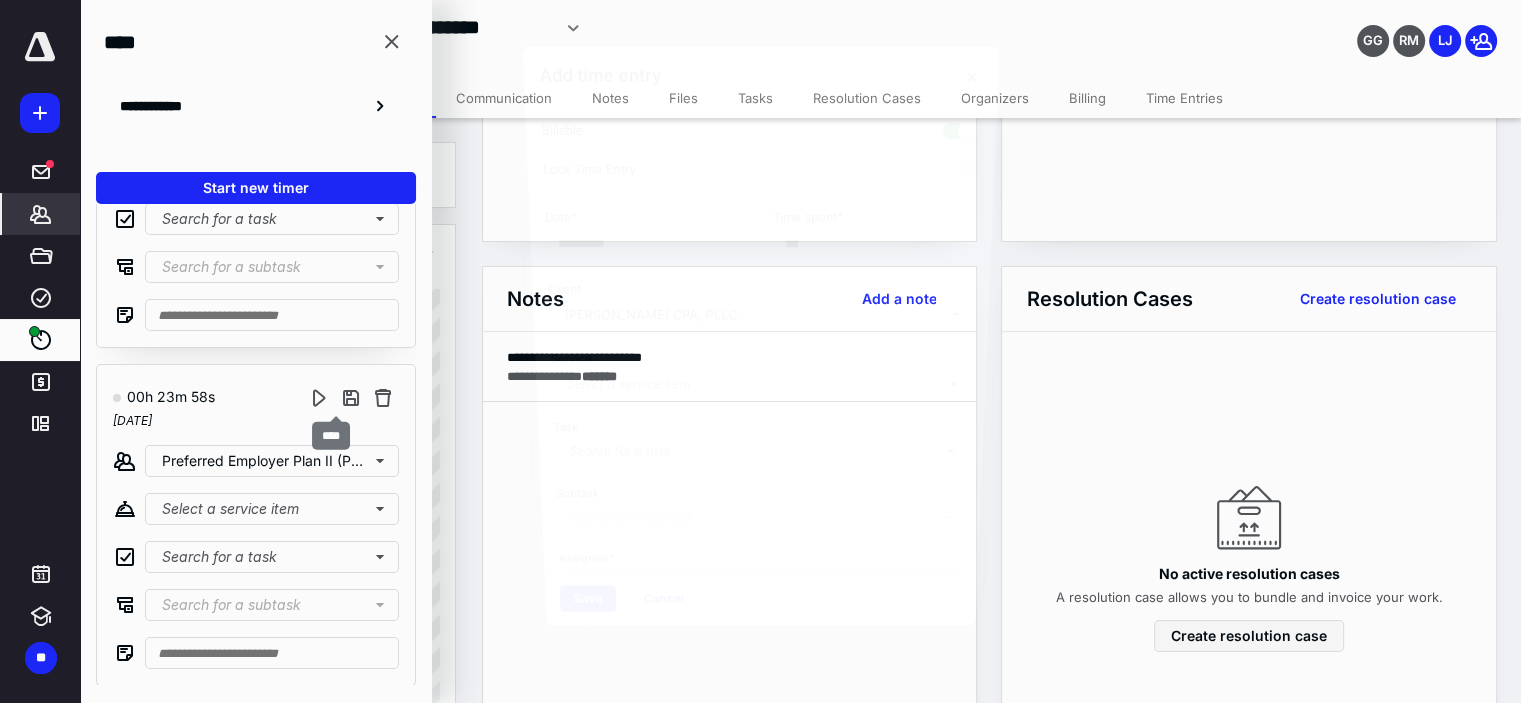 type on "***" 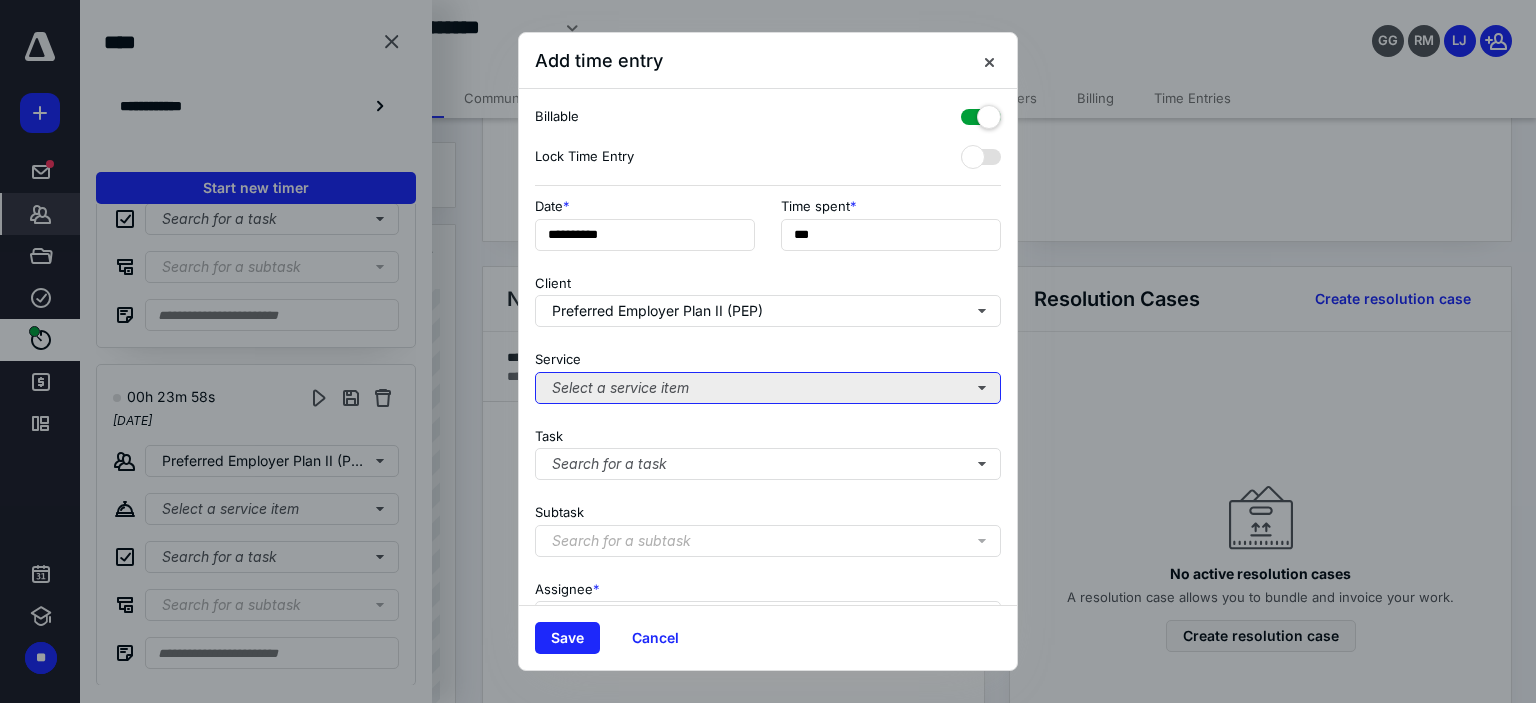 click on "Select a service item" at bounding box center [768, 388] 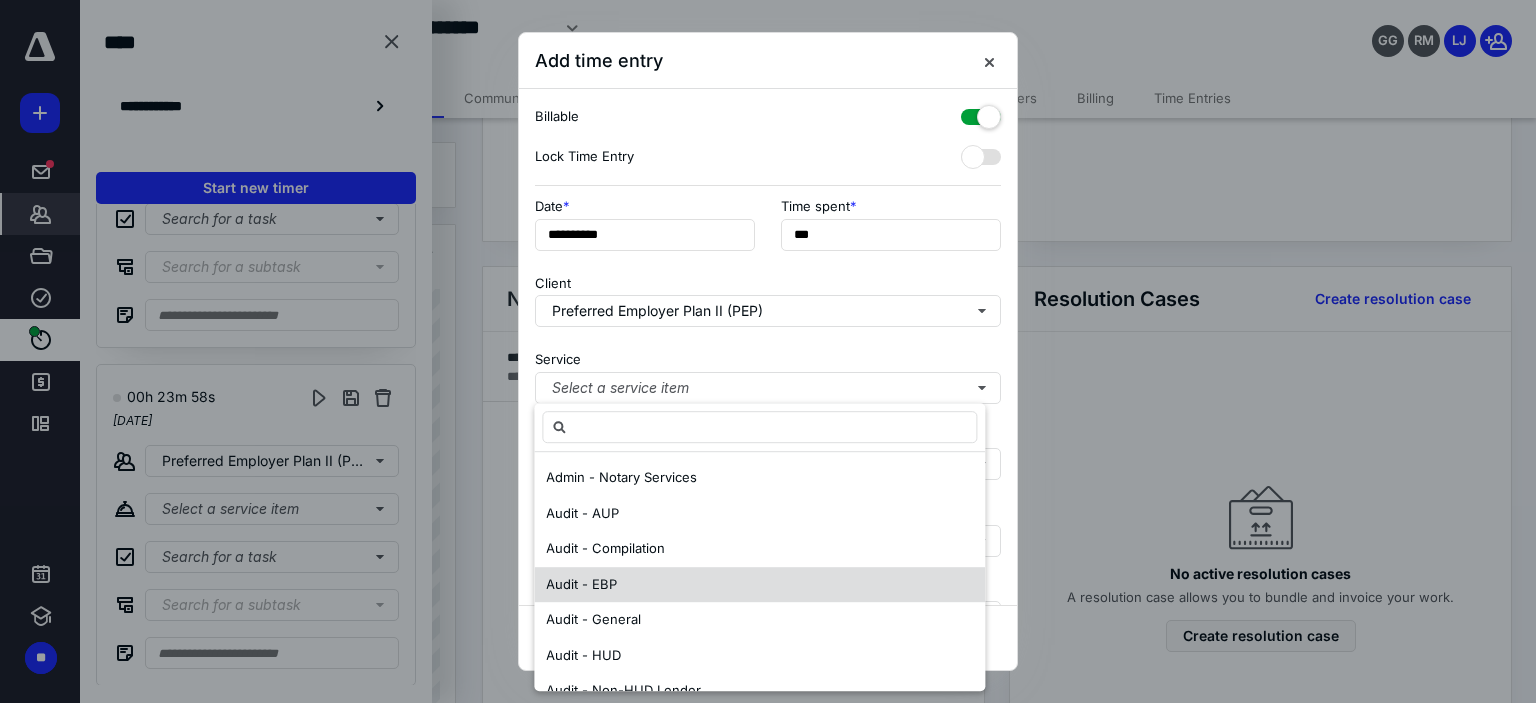 click on "Audit - EBP" at bounding box center [759, 585] 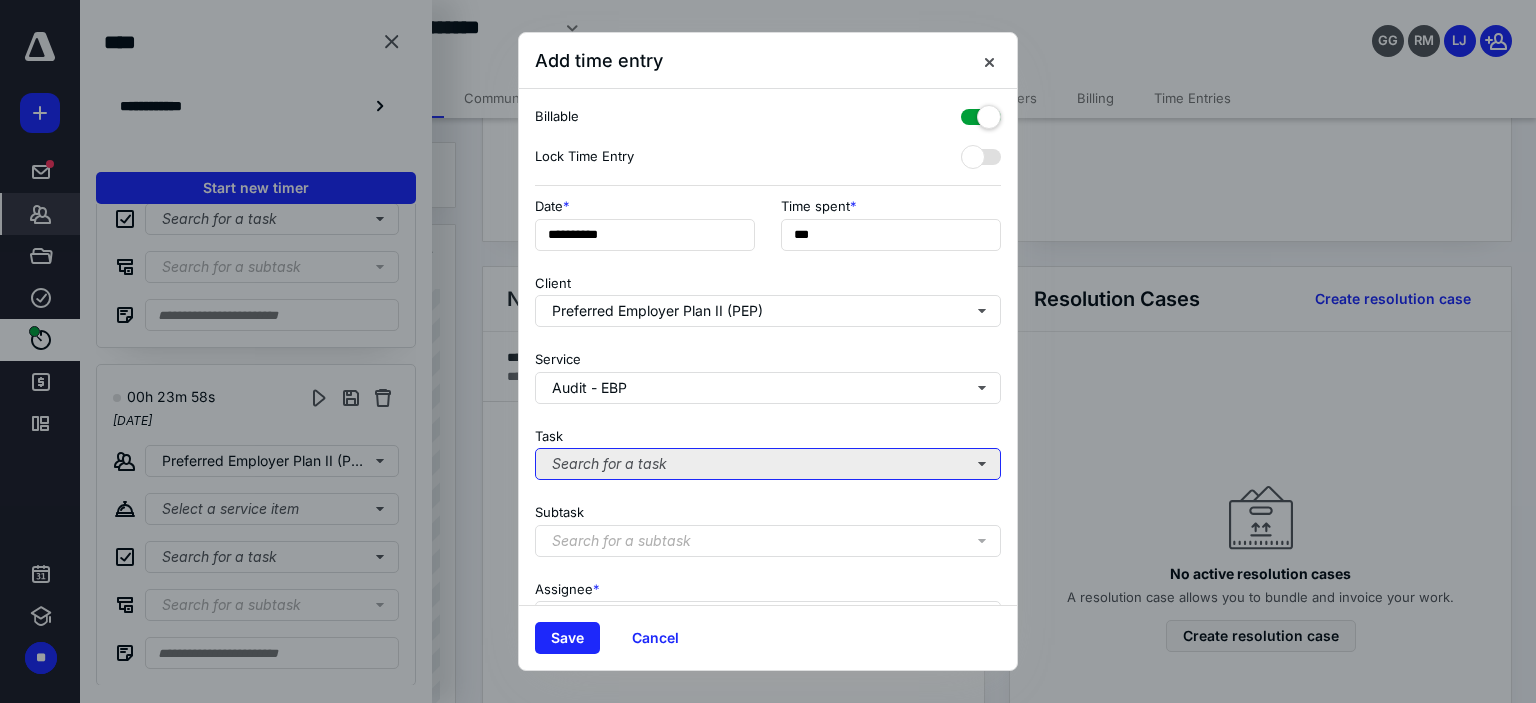 click on "Search for a task" at bounding box center (768, 464) 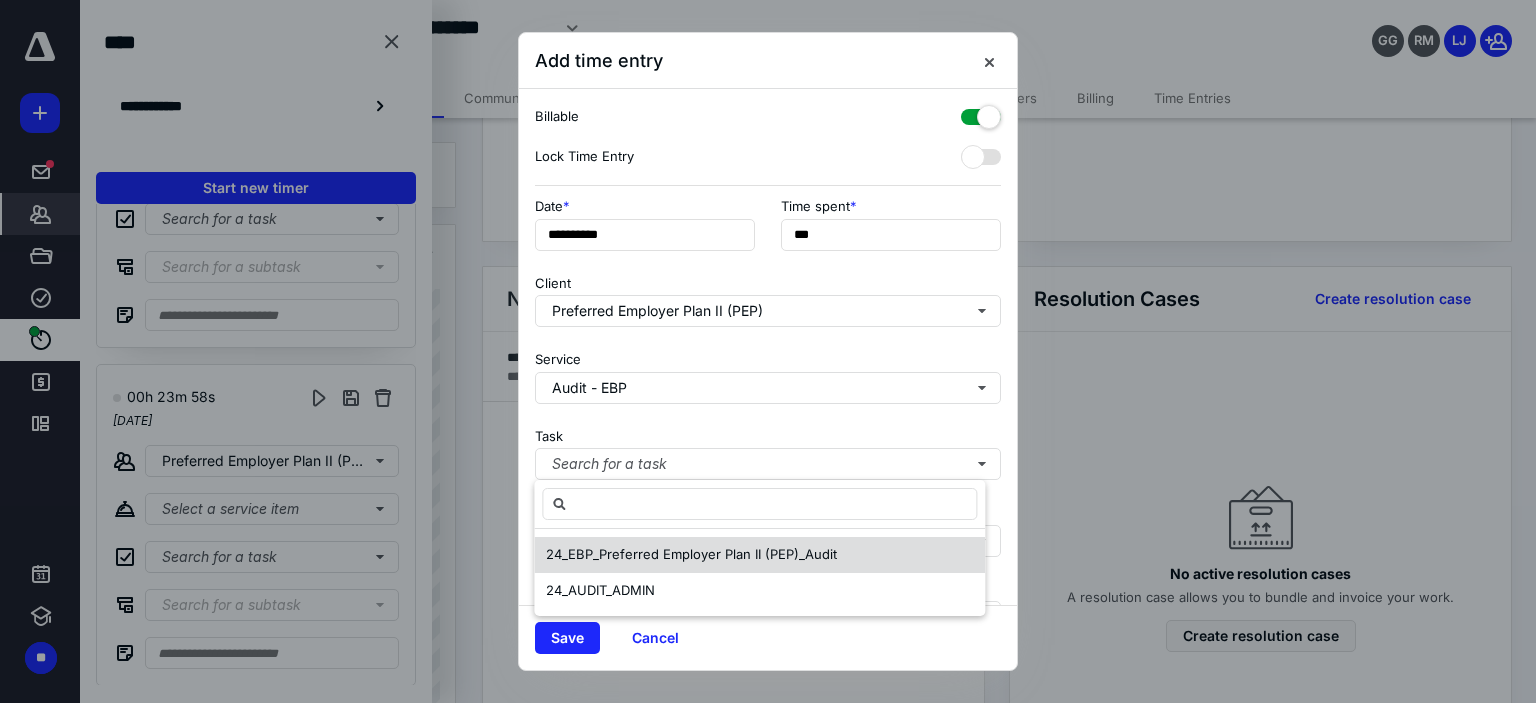 click on "24_EBP_Preferred Employer Plan II (PEP)_Audit" at bounding box center (691, 554) 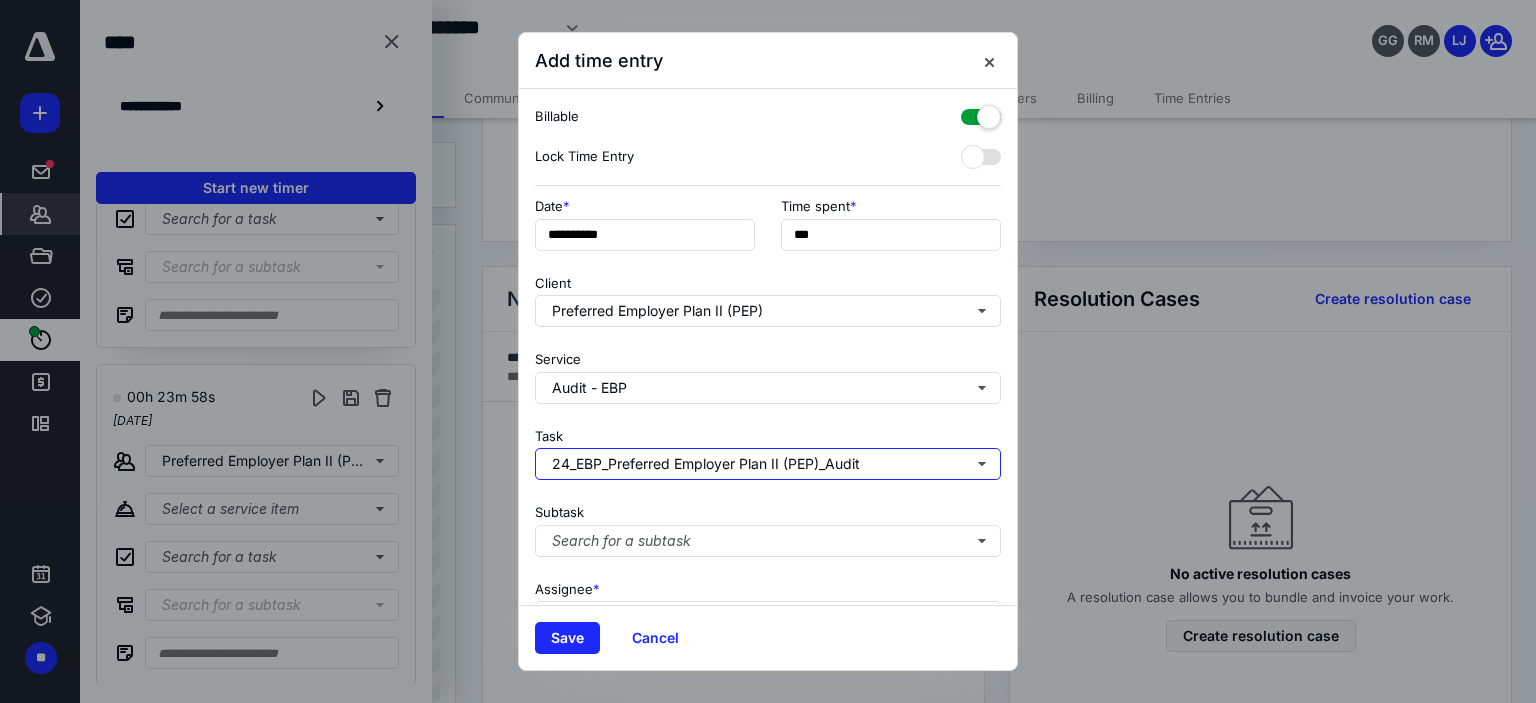 scroll, scrollTop: 197, scrollLeft: 0, axis: vertical 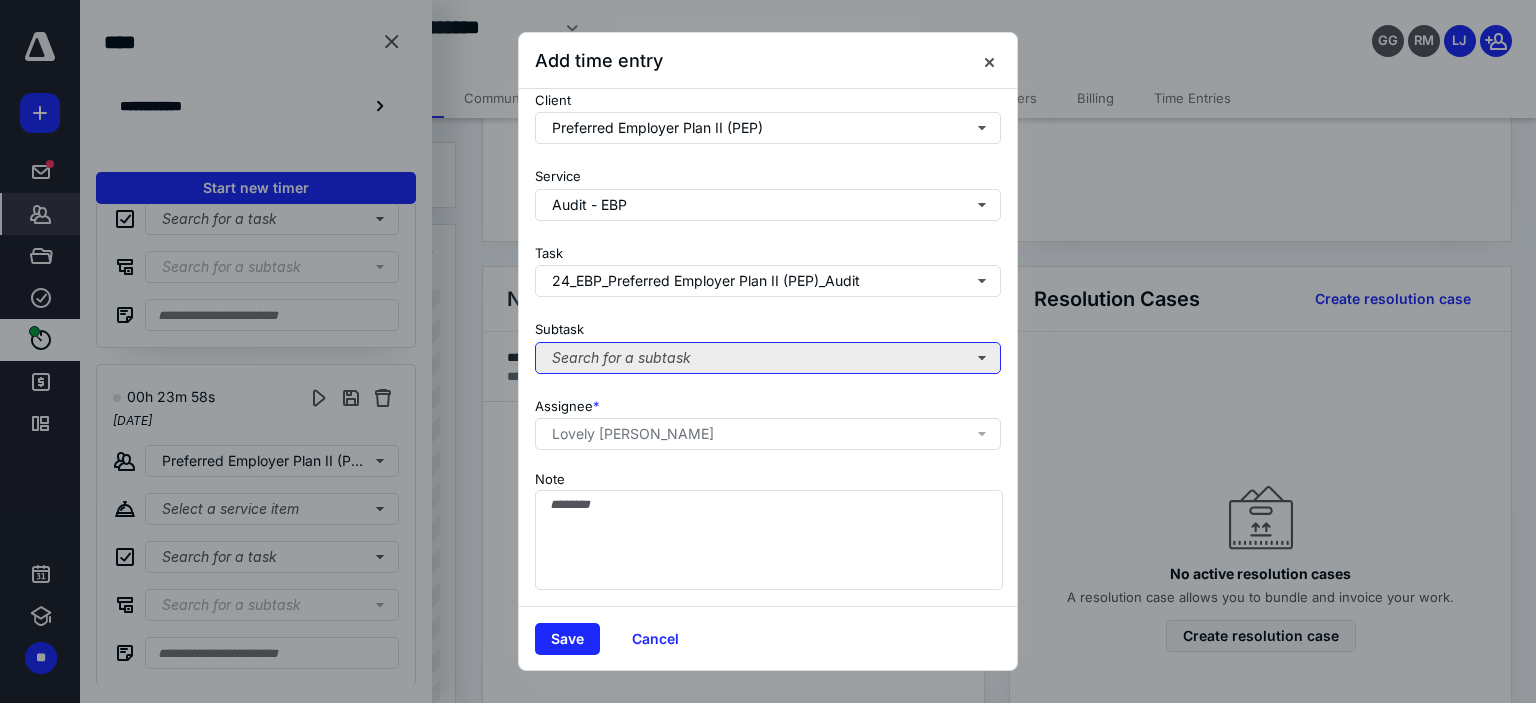 click on "Search for a subtask" at bounding box center (768, 358) 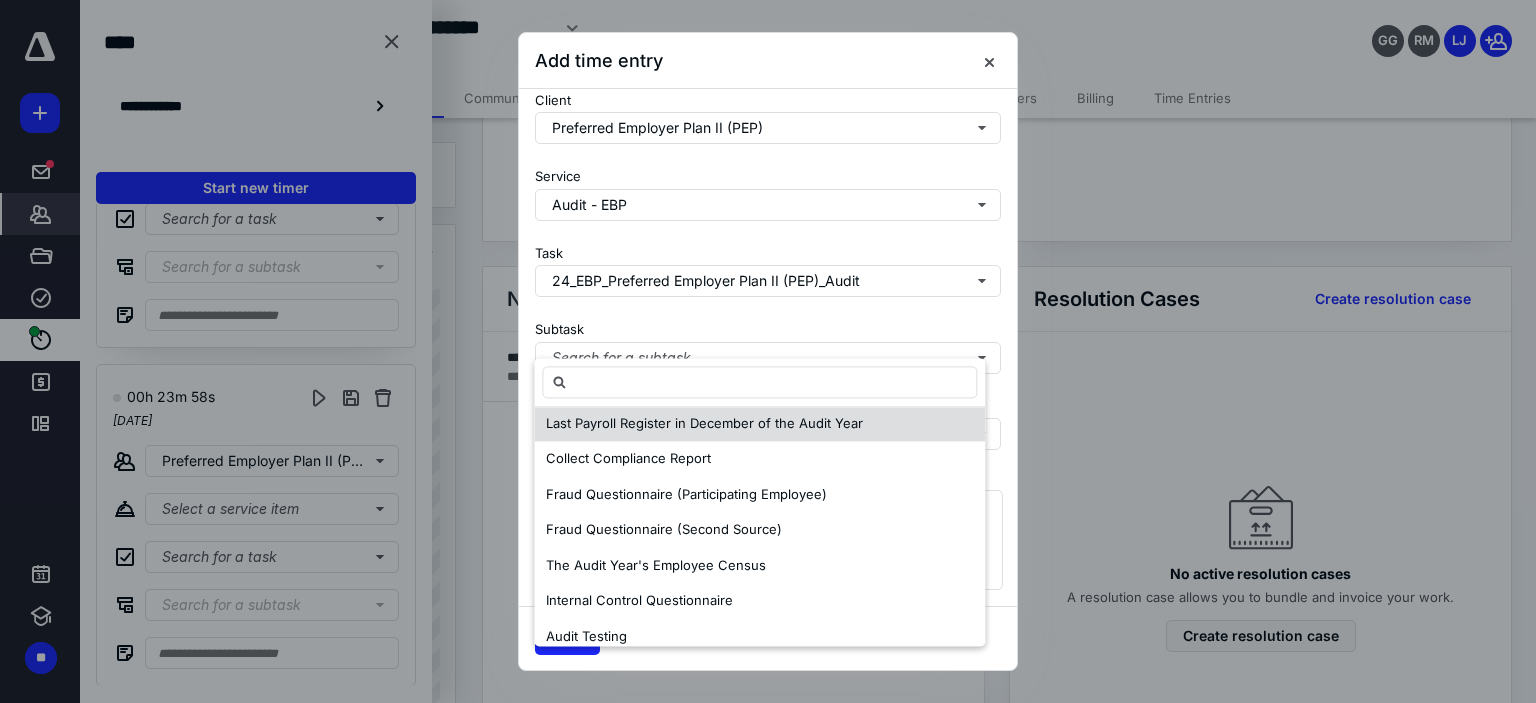 scroll, scrollTop: 500, scrollLeft: 0, axis: vertical 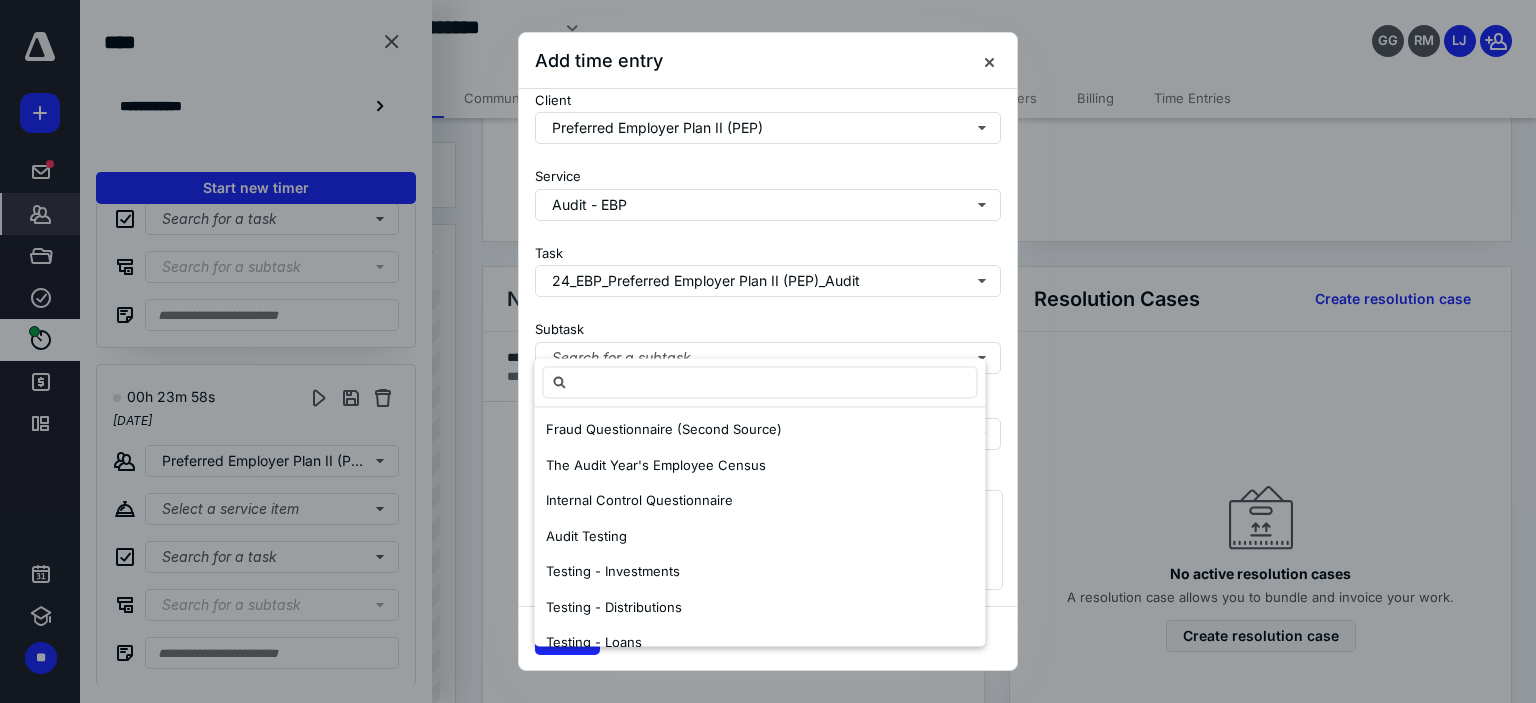 click on "Audit Testing" at bounding box center (759, 537) 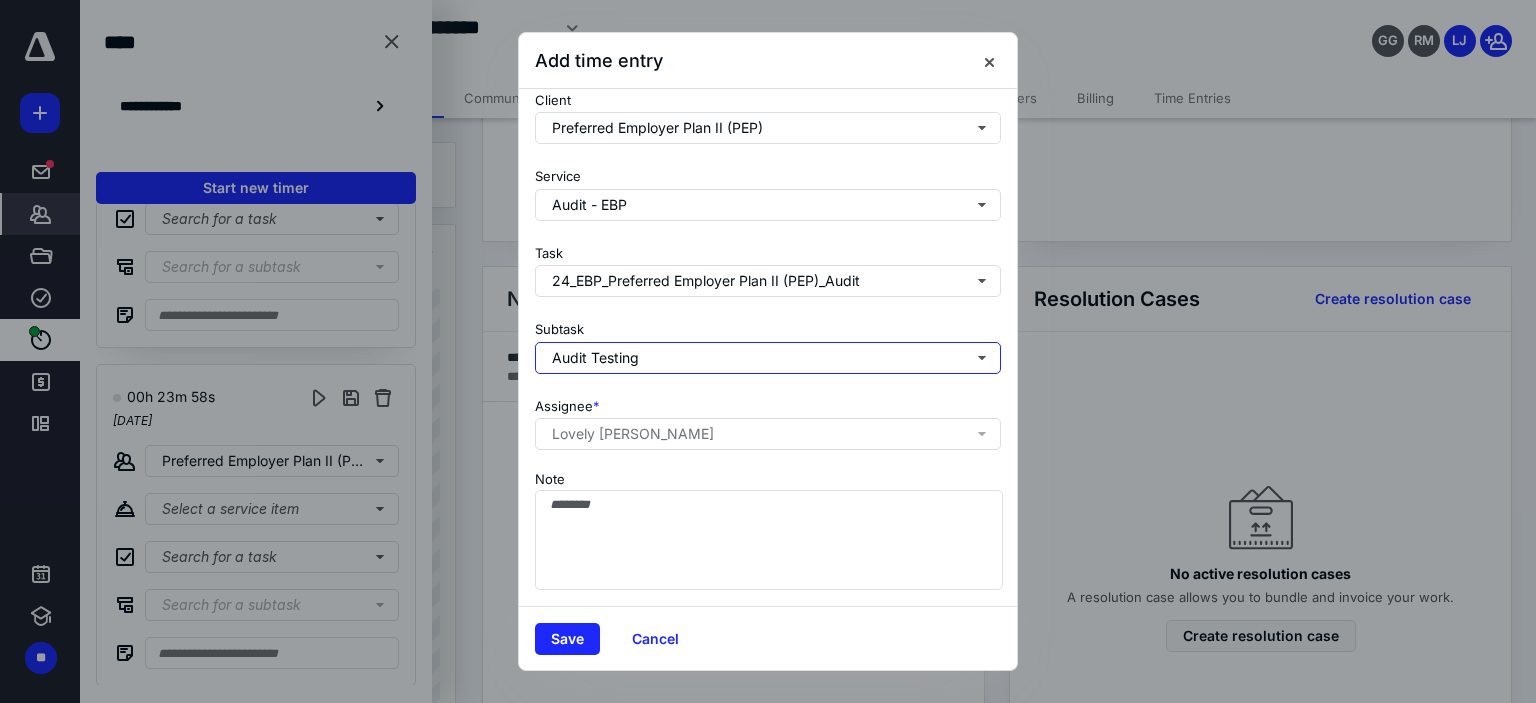scroll, scrollTop: 0, scrollLeft: 0, axis: both 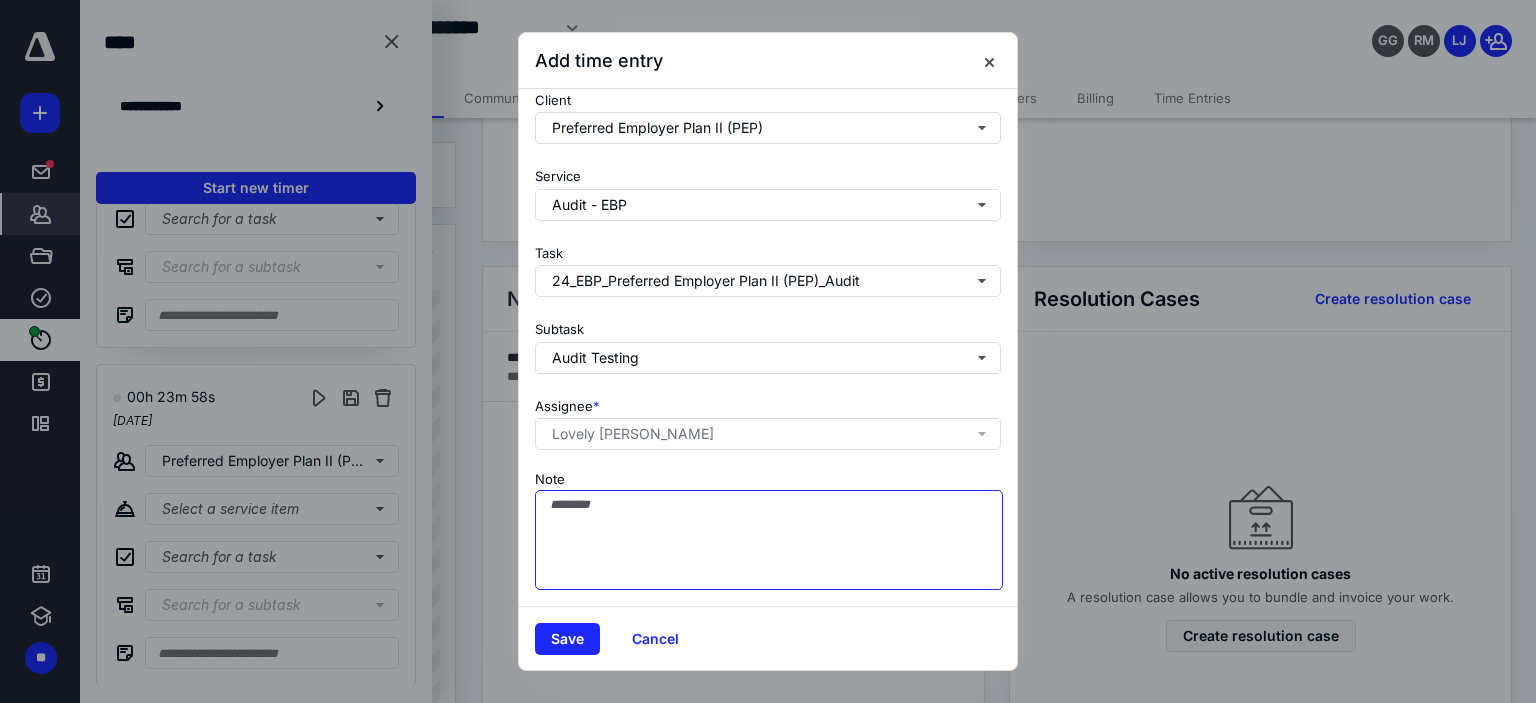 click on "Note" at bounding box center (769, 540) 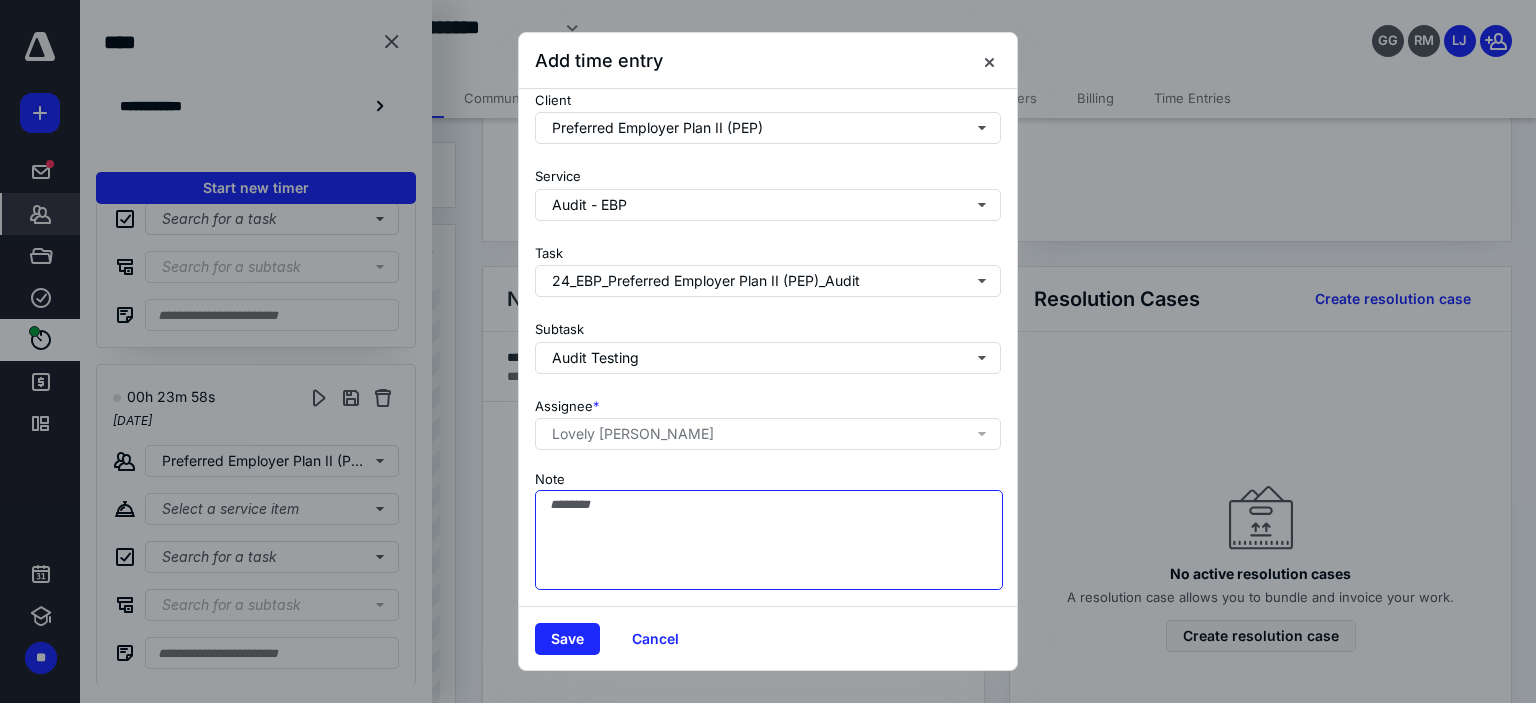 paste on "**********" 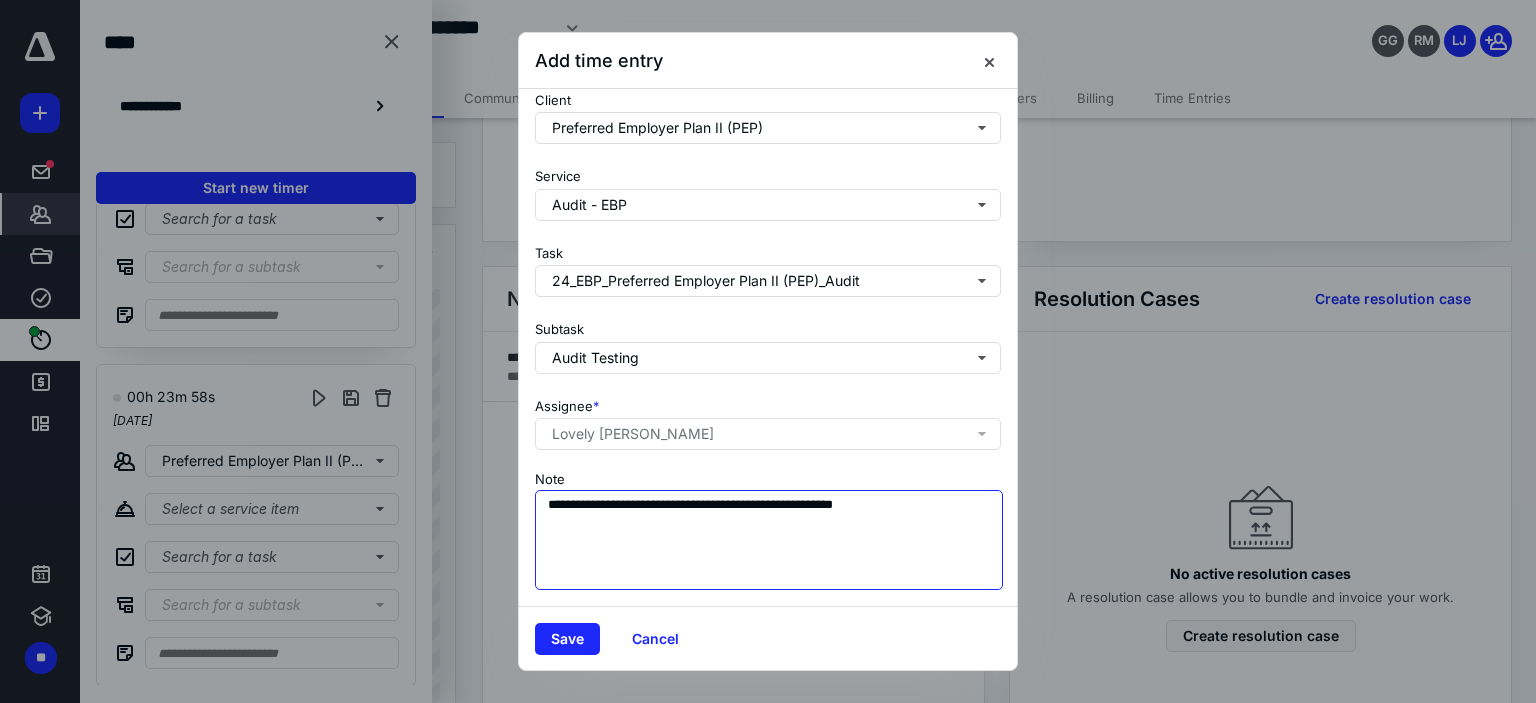 scroll, scrollTop: 0, scrollLeft: 0, axis: both 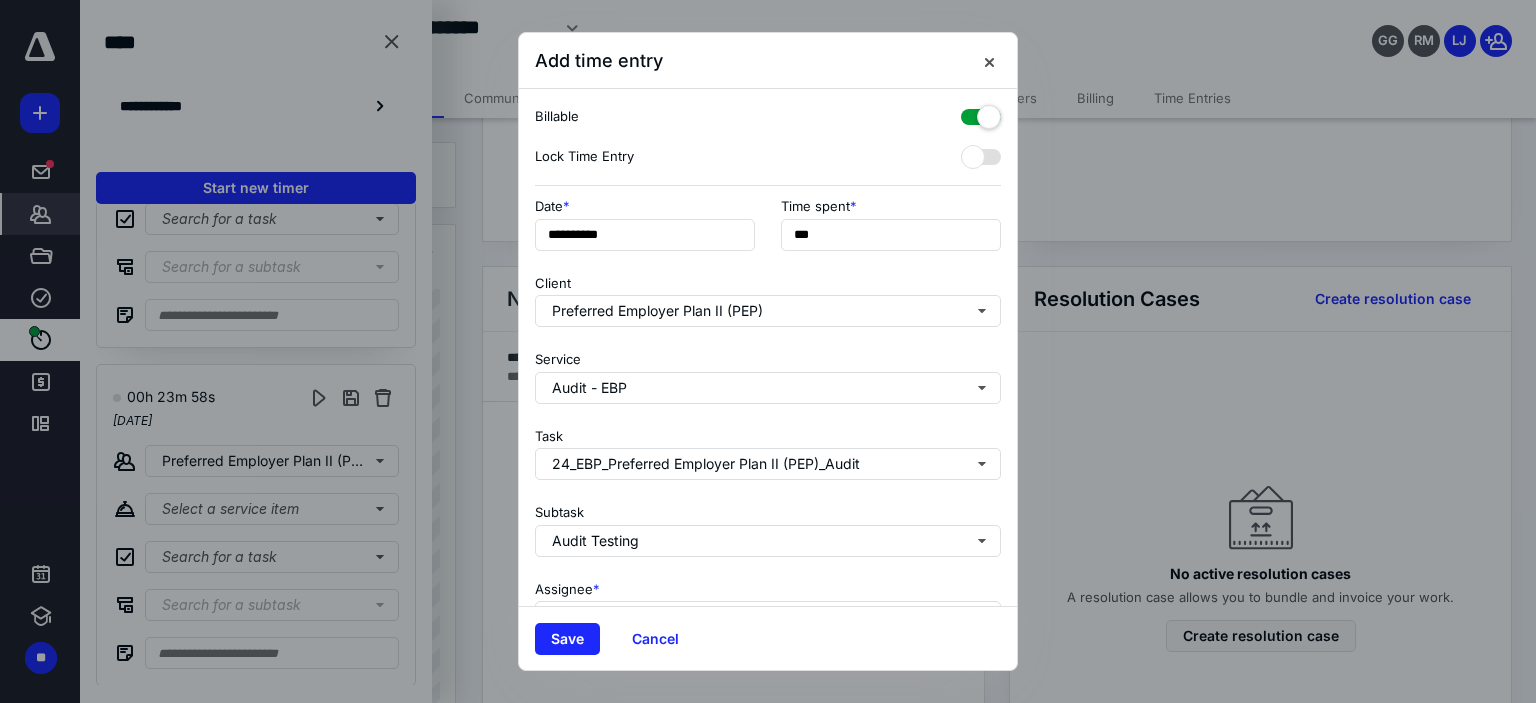 type on "**********" 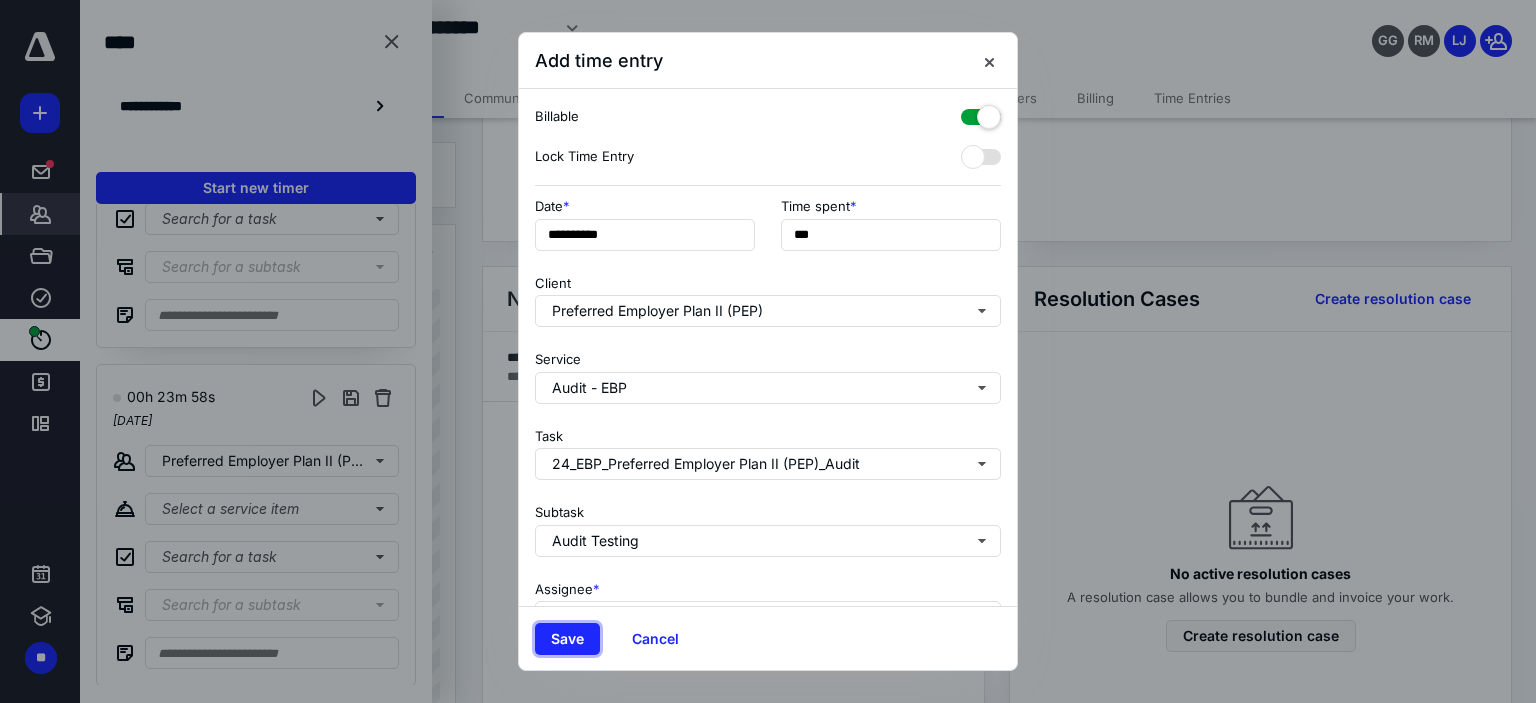 click on "Save" at bounding box center (567, 639) 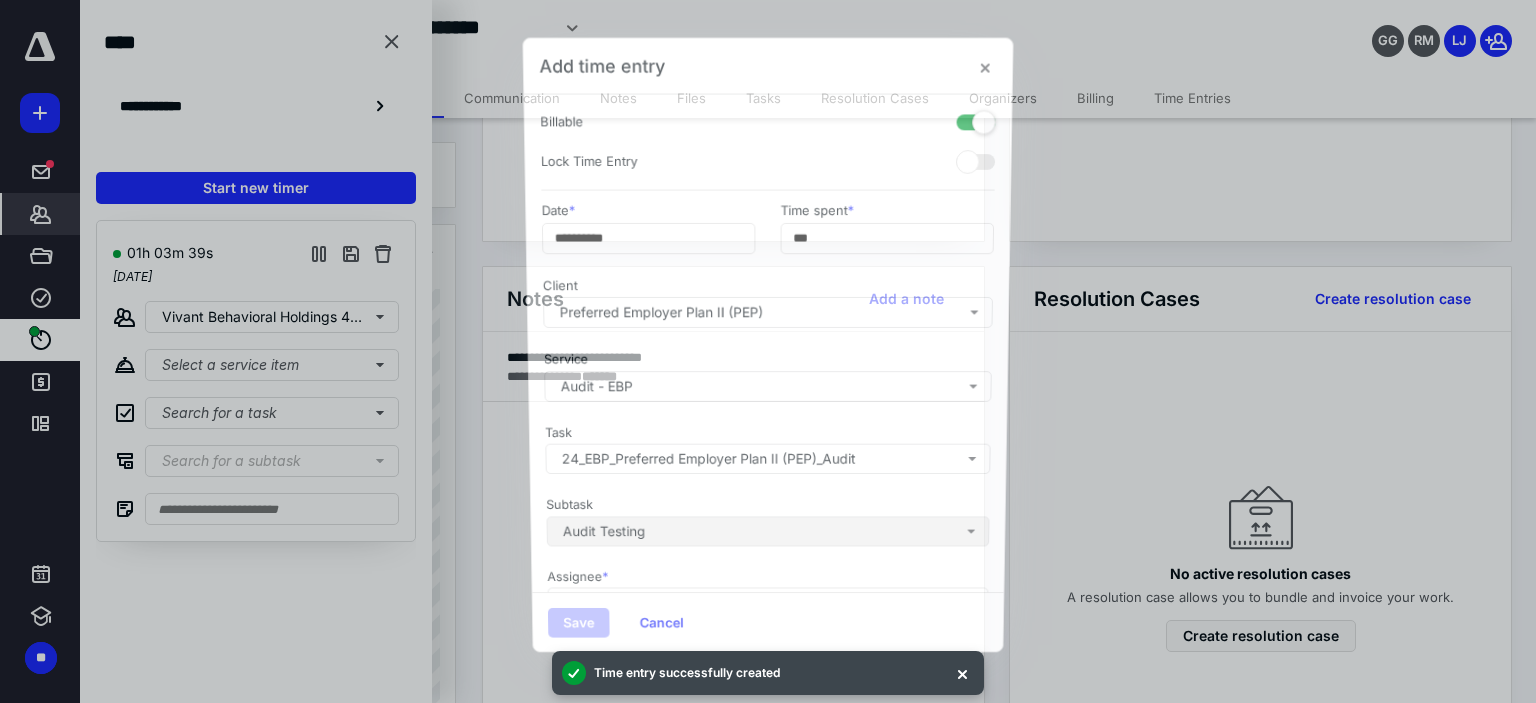 scroll, scrollTop: 0, scrollLeft: 0, axis: both 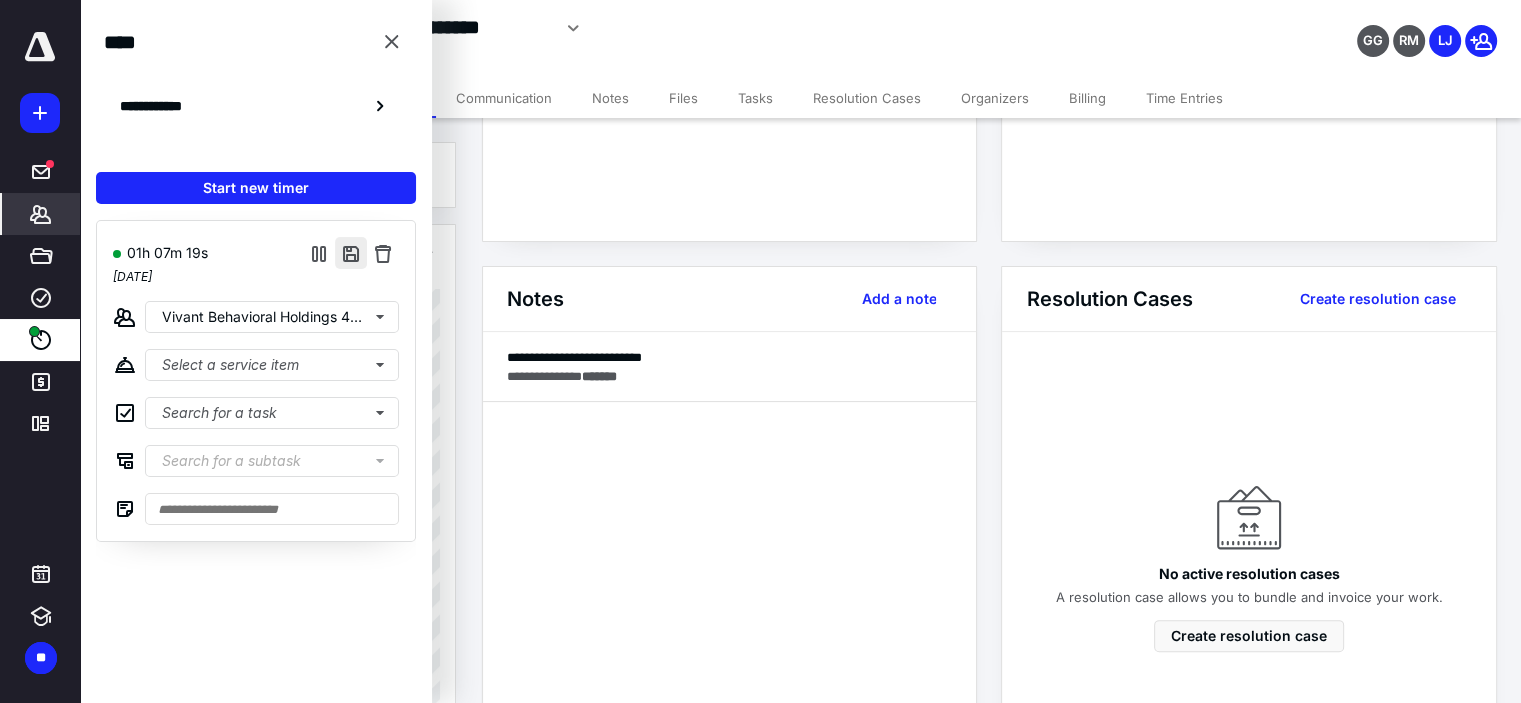 click at bounding box center (351, 253) 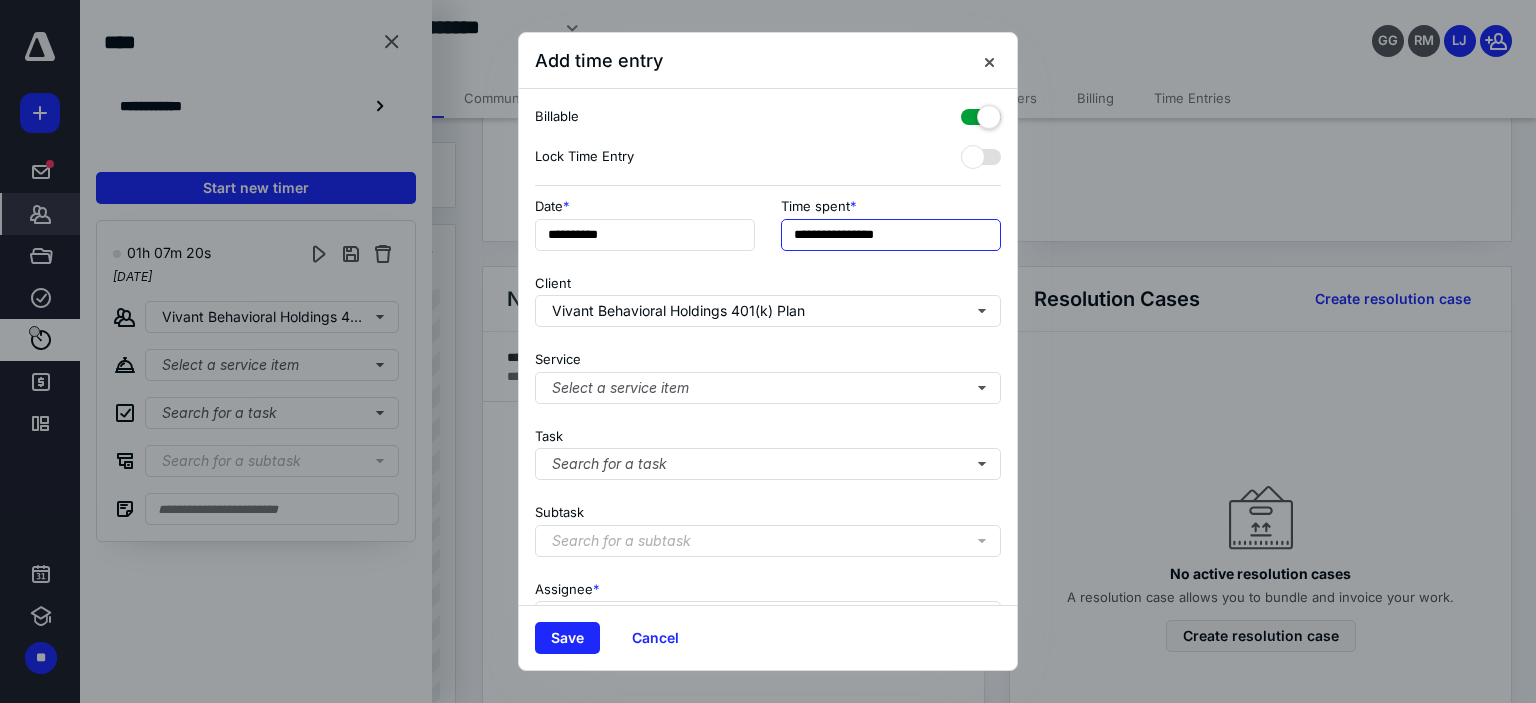 drag, startPoint x: 810, startPoint y: 235, endPoint x: 904, endPoint y: 236, distance: 94.00532 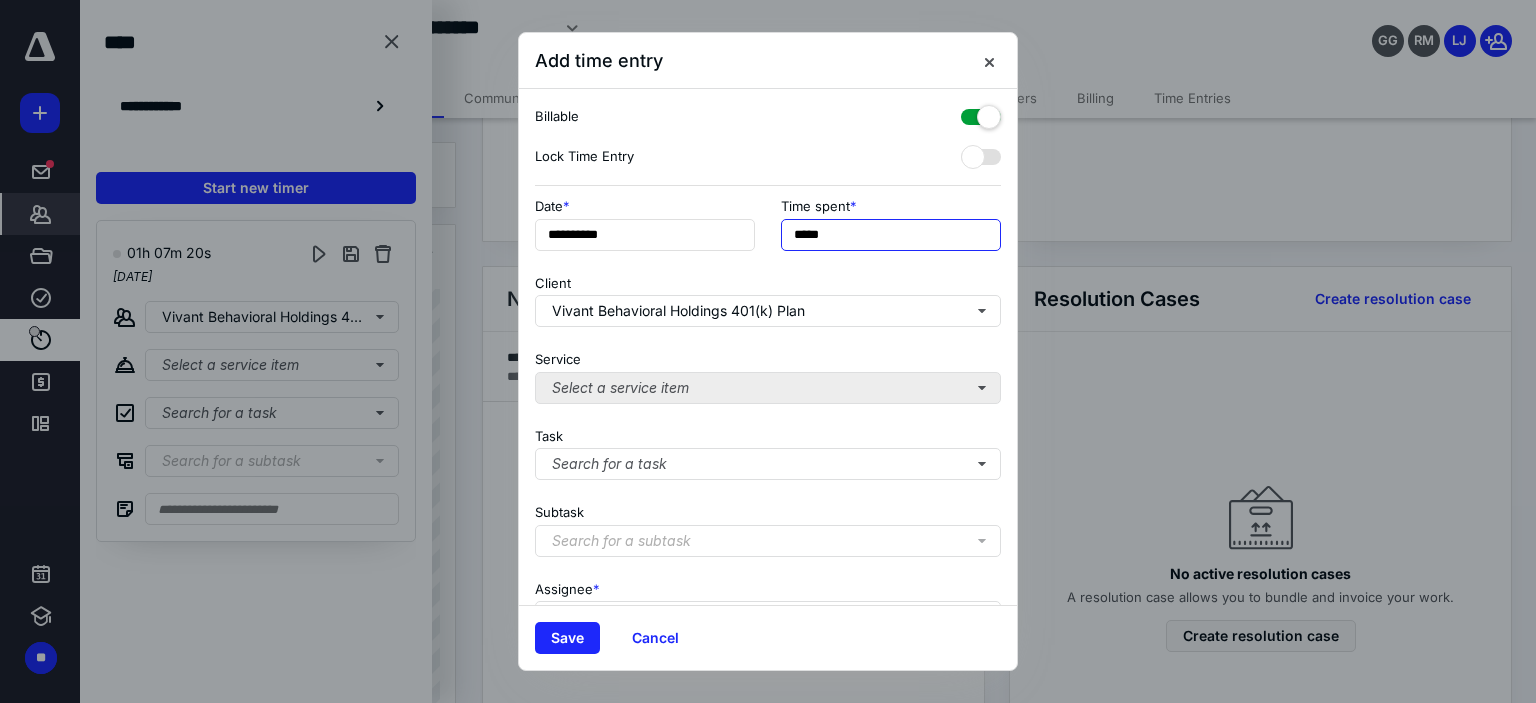 type on "*****" 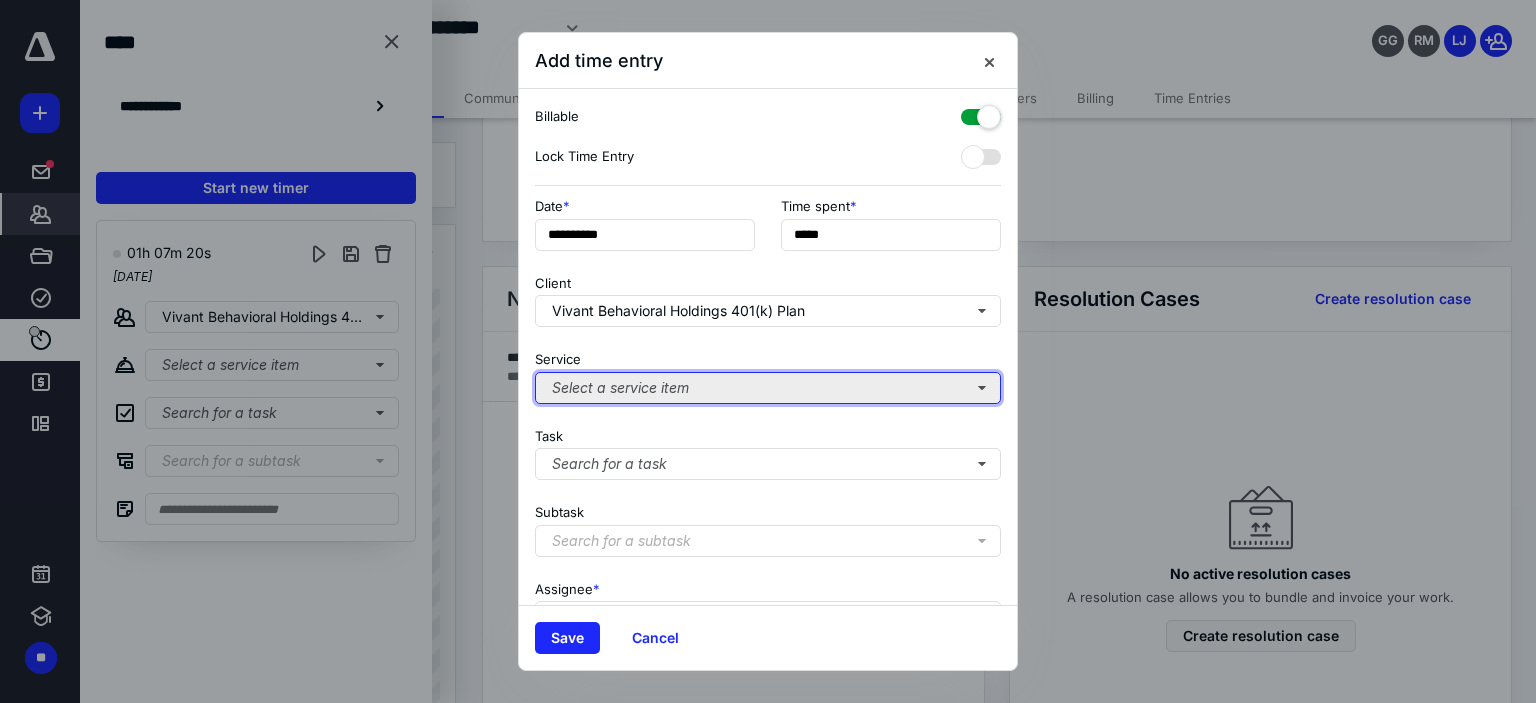 click on "Select a service item" at bounding box center (768, 388) 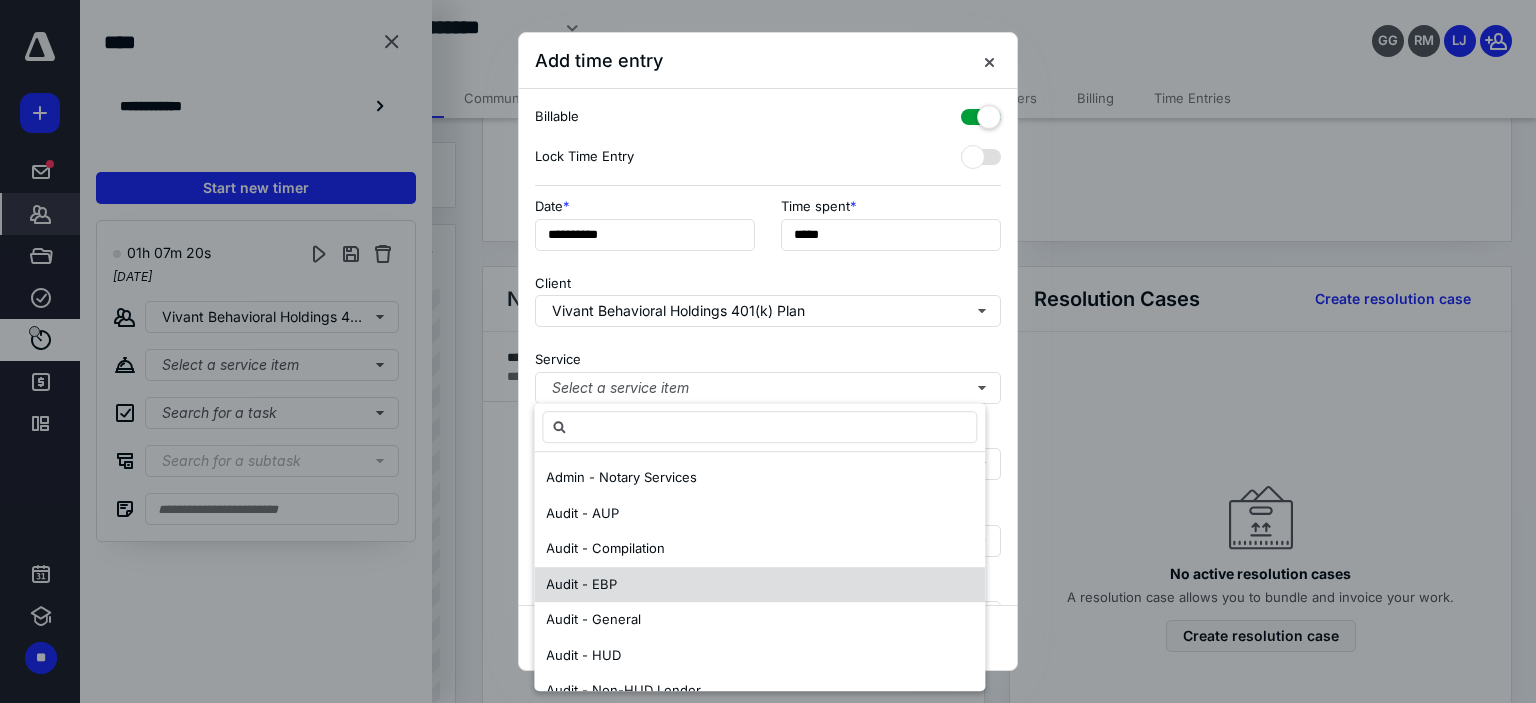 click on "Audit - EBP" at bounding box center [759, 585] 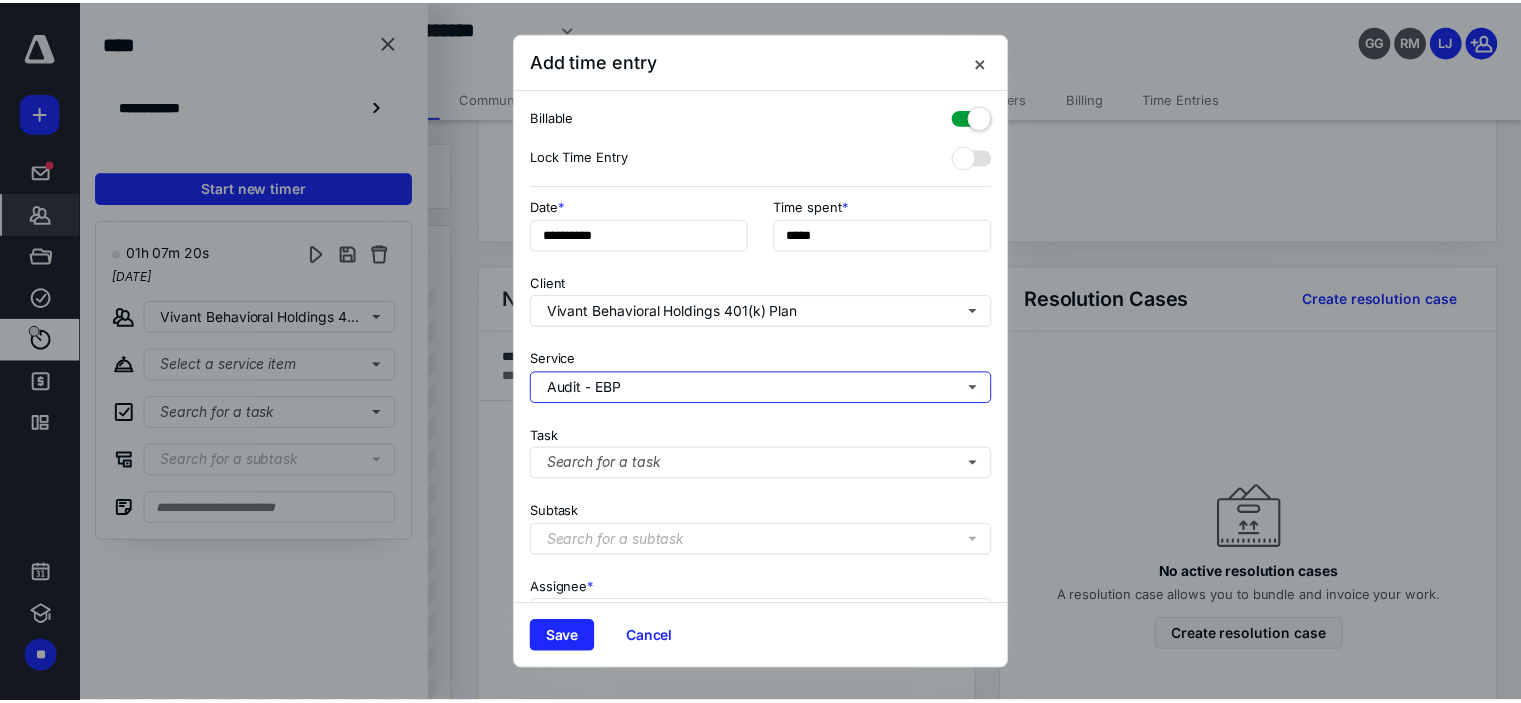 scroll, scrollTop: 197, scrollLeft: 0, axis: vertical 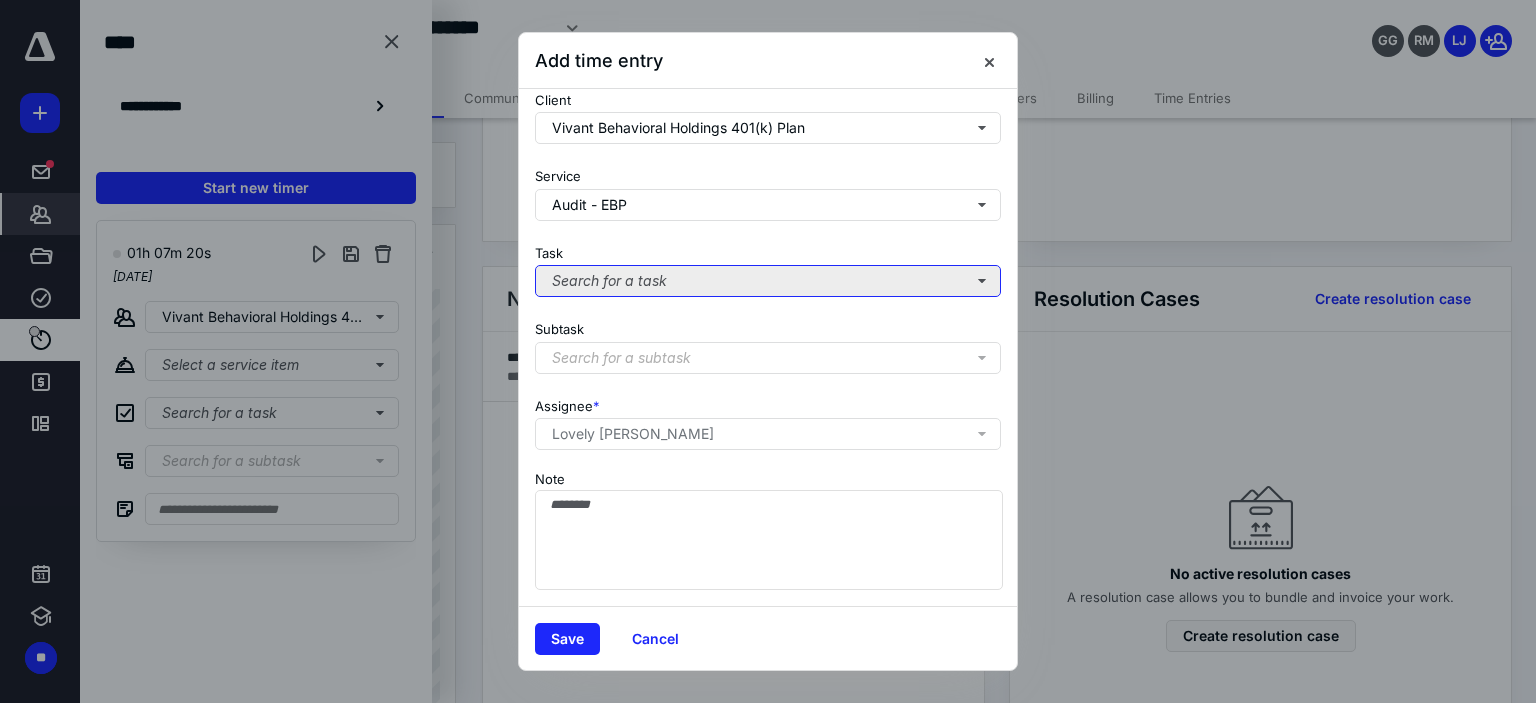 click on "Search for a task" at bounding box center (768, 281) 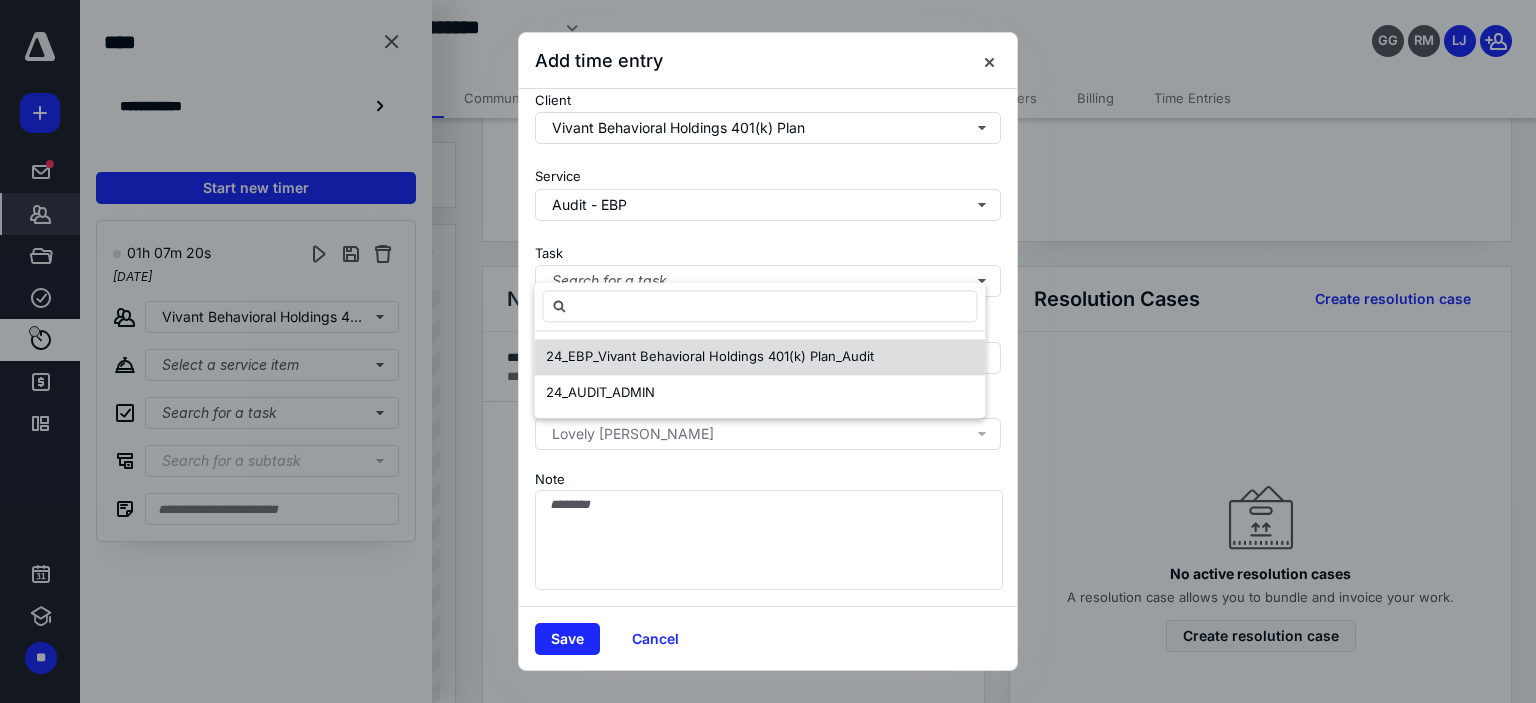 click on "24_EBP_Vivant Behavioral Holdings 401(k) Plan_Audit" at bounding box center [710, 356] 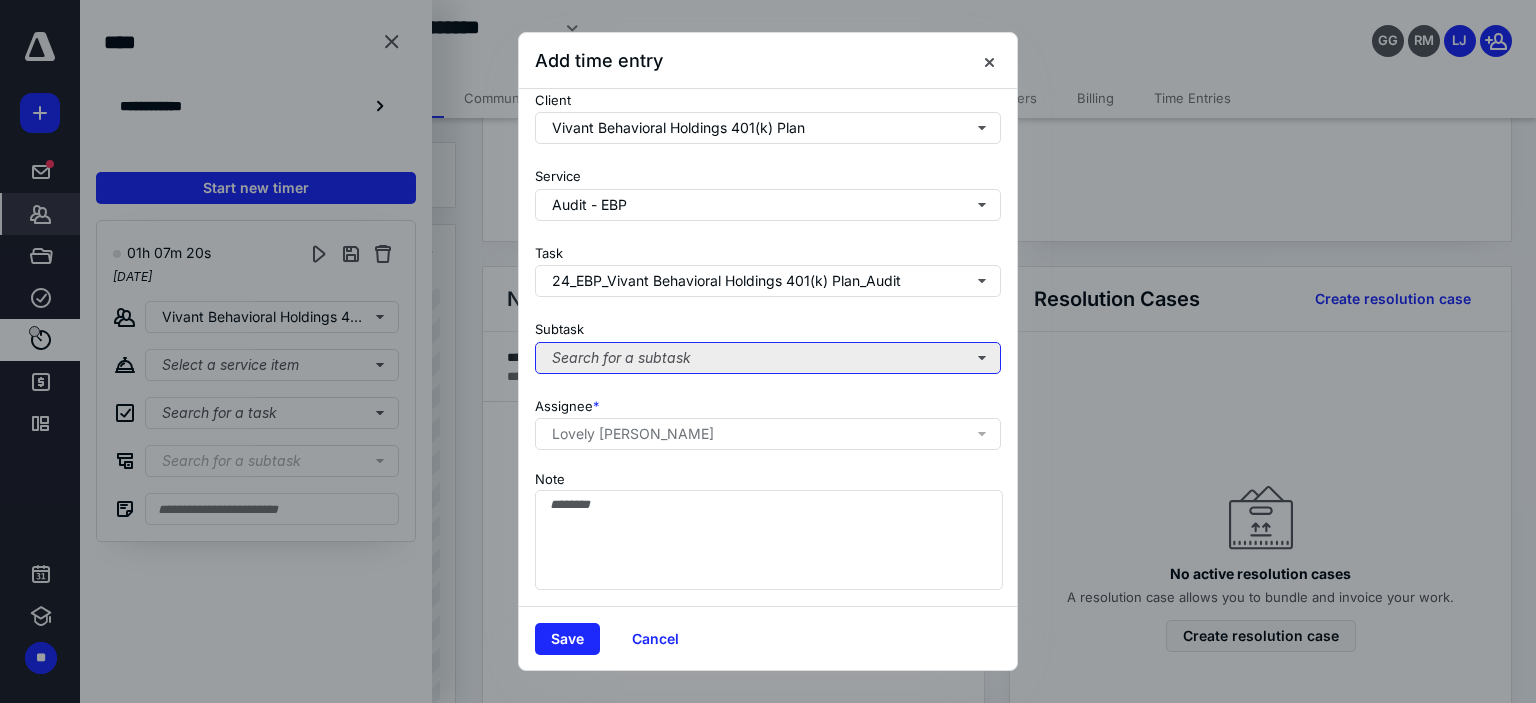 click on "Search for a subtask" at bounding box center [768, 358] 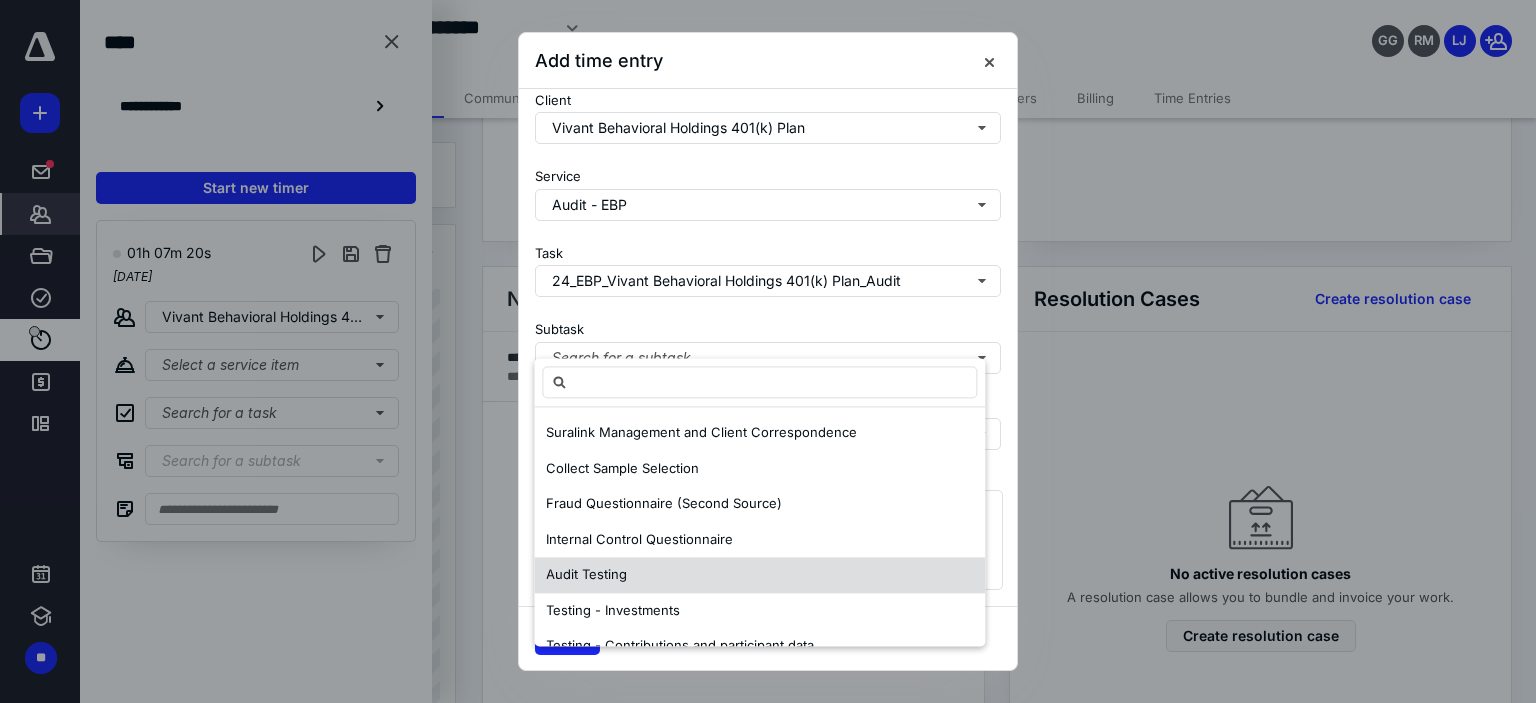 click on "Audit Testing" at bounding box center [759, 575] 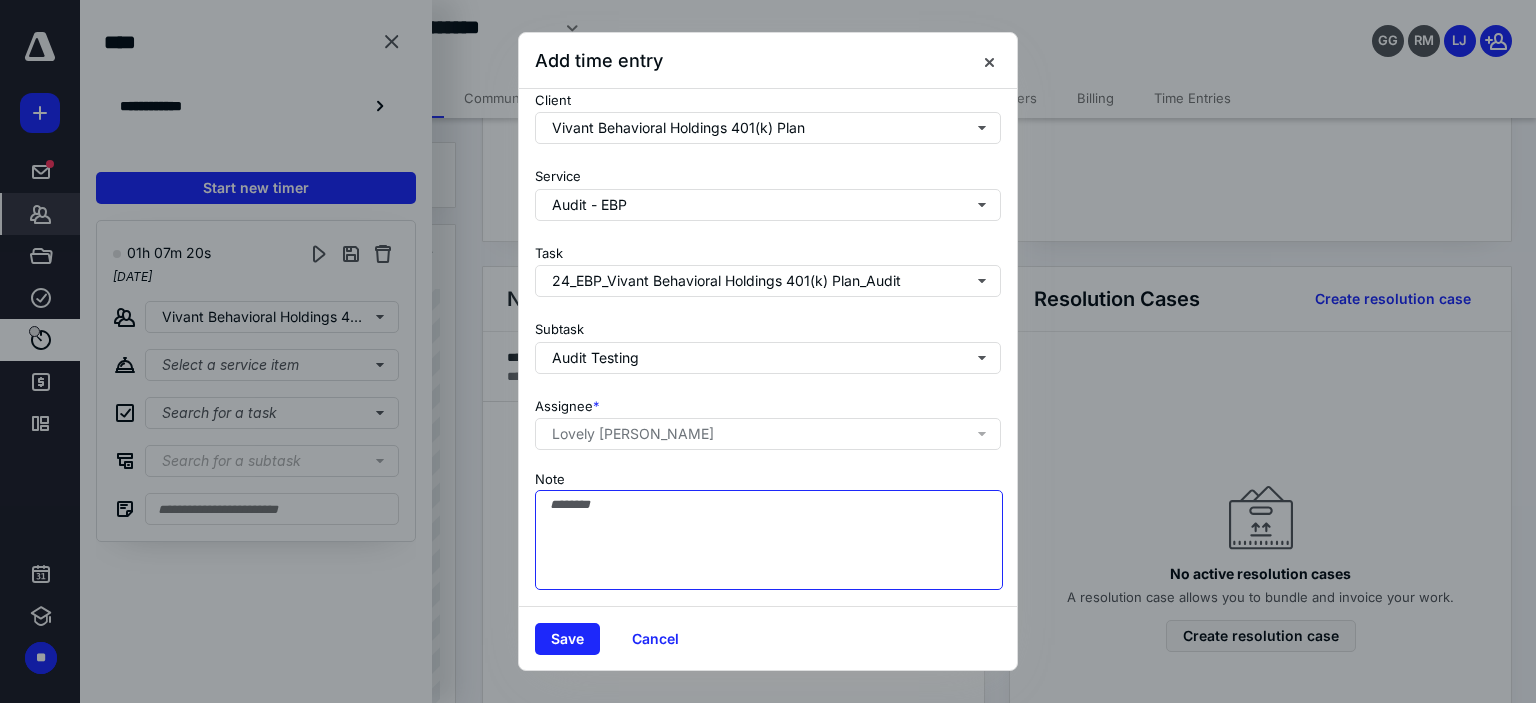 click on "Note" at bounding box center [769, 540] 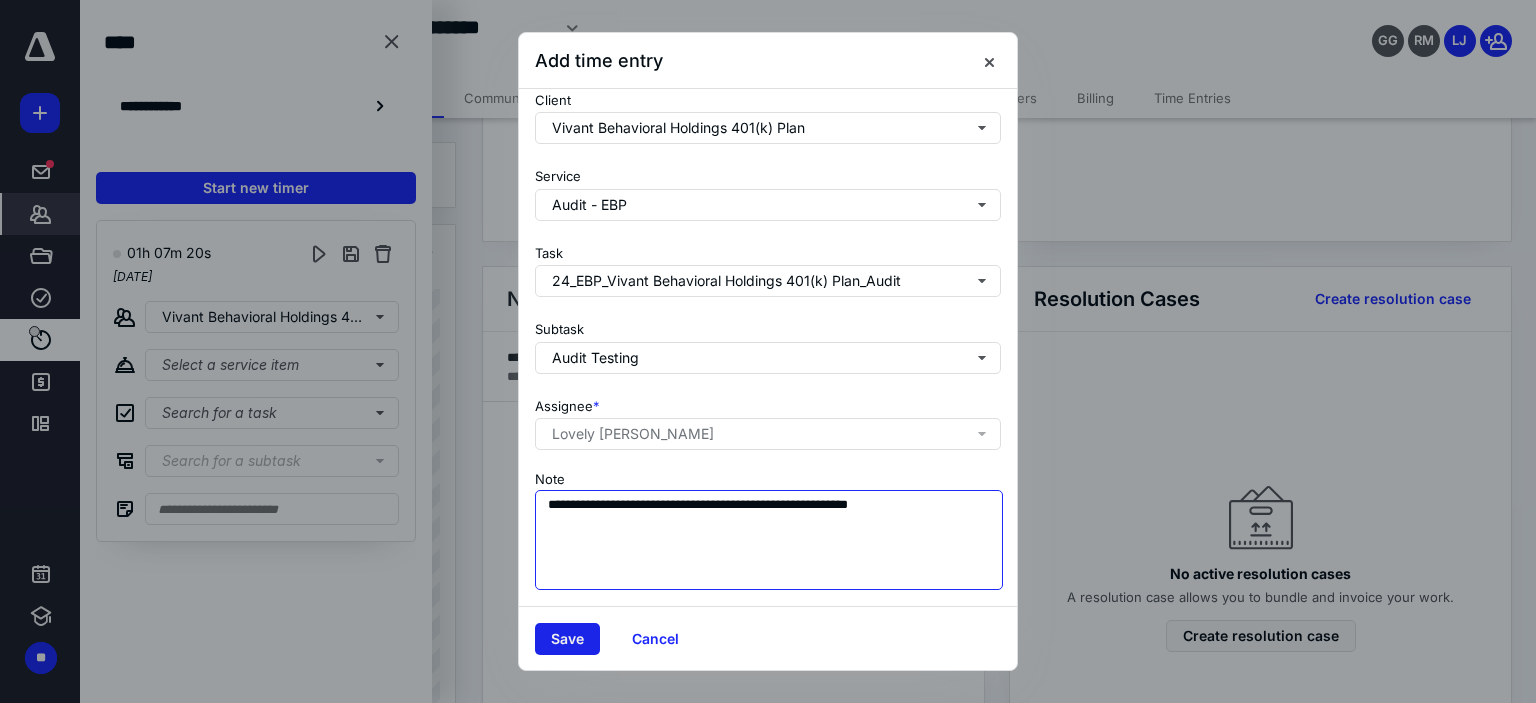 type on "**********" 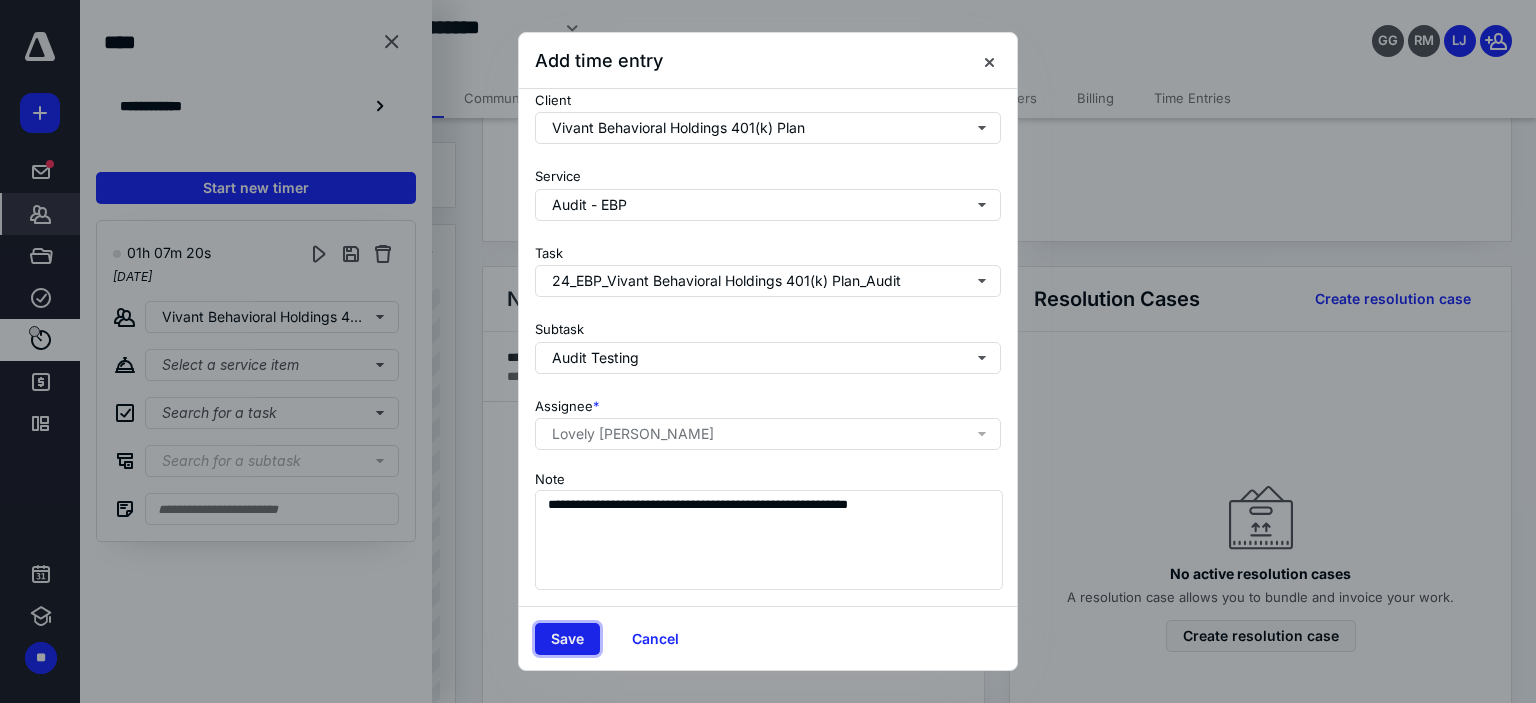 click on "Save" at bounding box center (567, 639) 